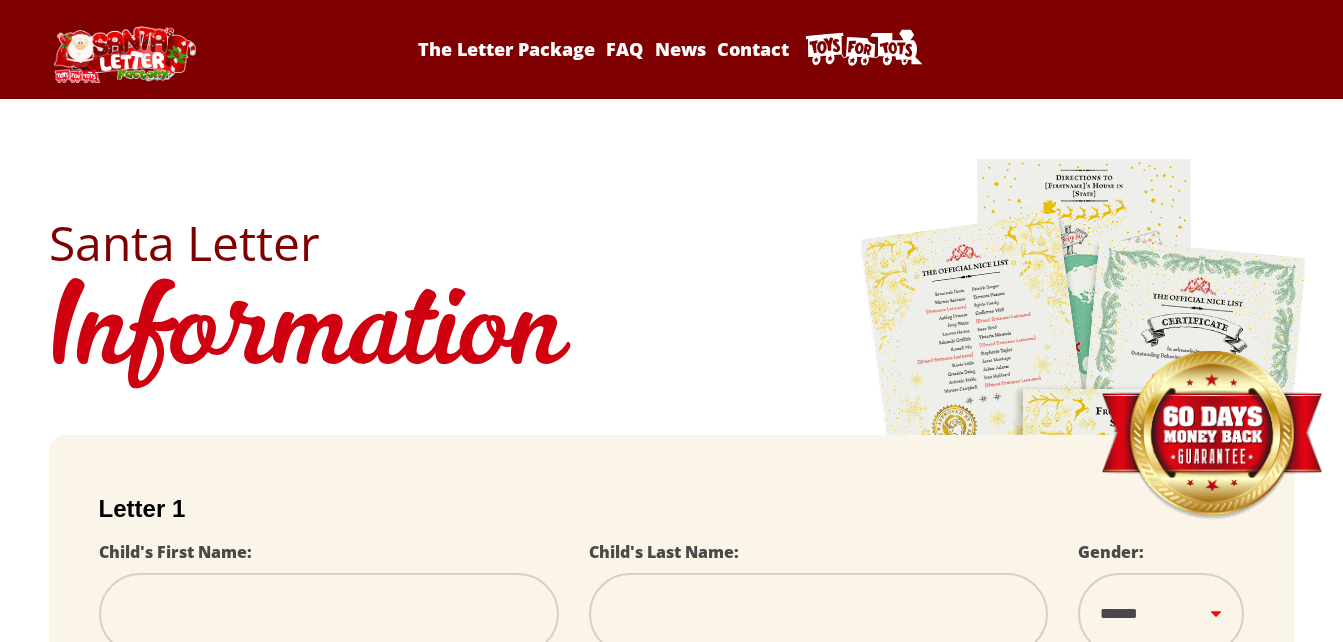 scroll, scrollTop: 0, scrollLeft: 0, axis: both 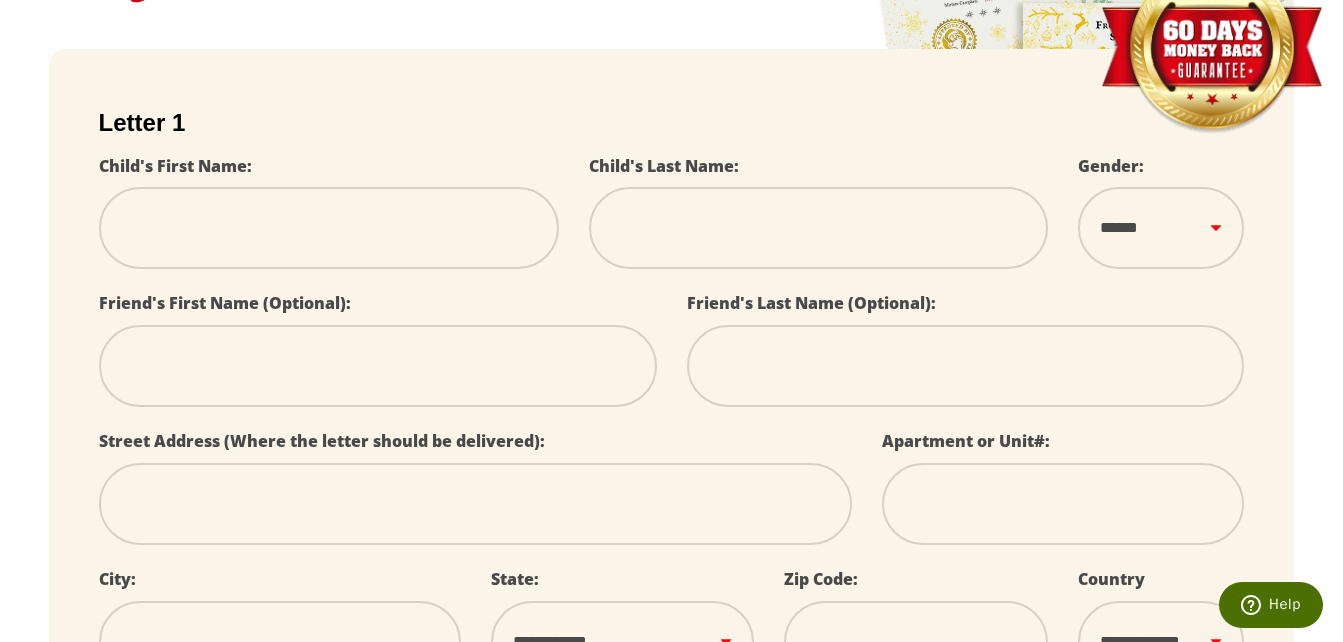 click at bounding box center [329, 228] 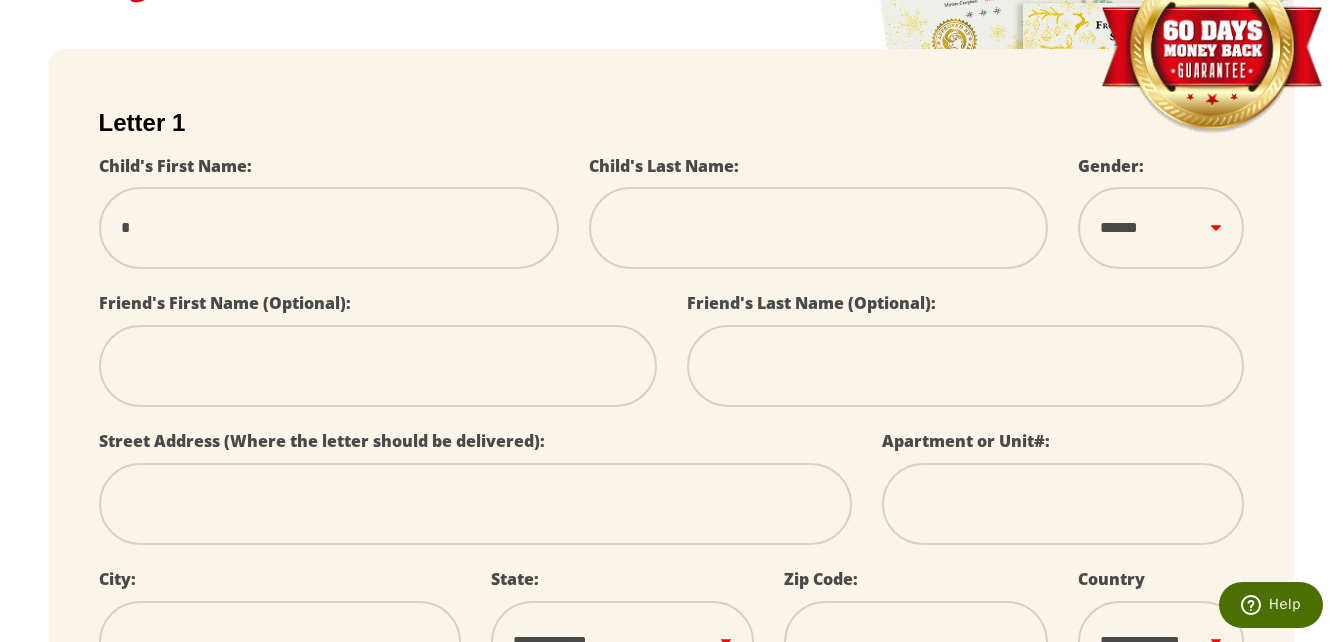 type on "**" 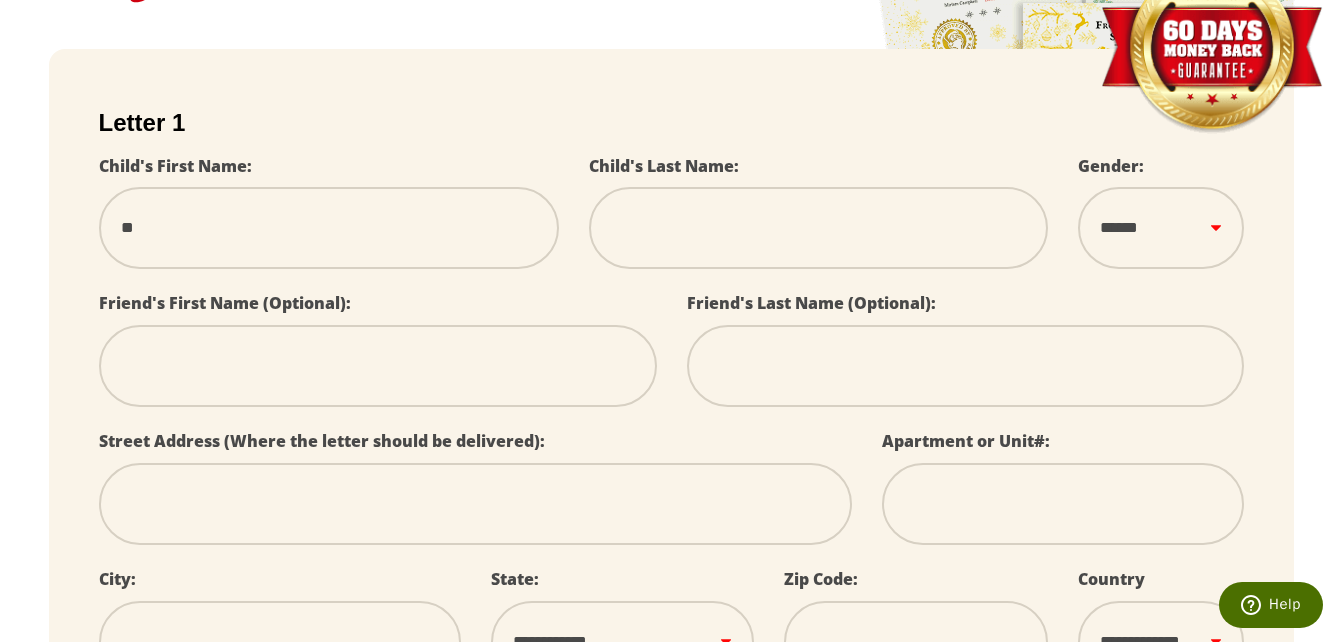 select 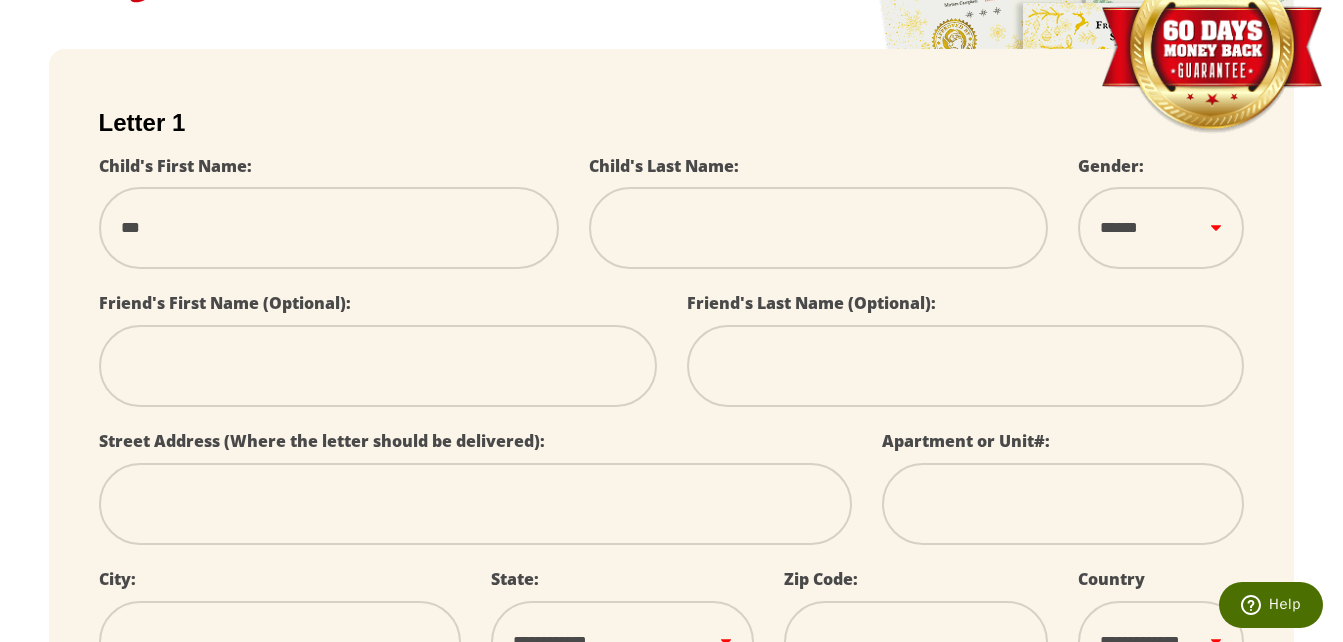type on "***" 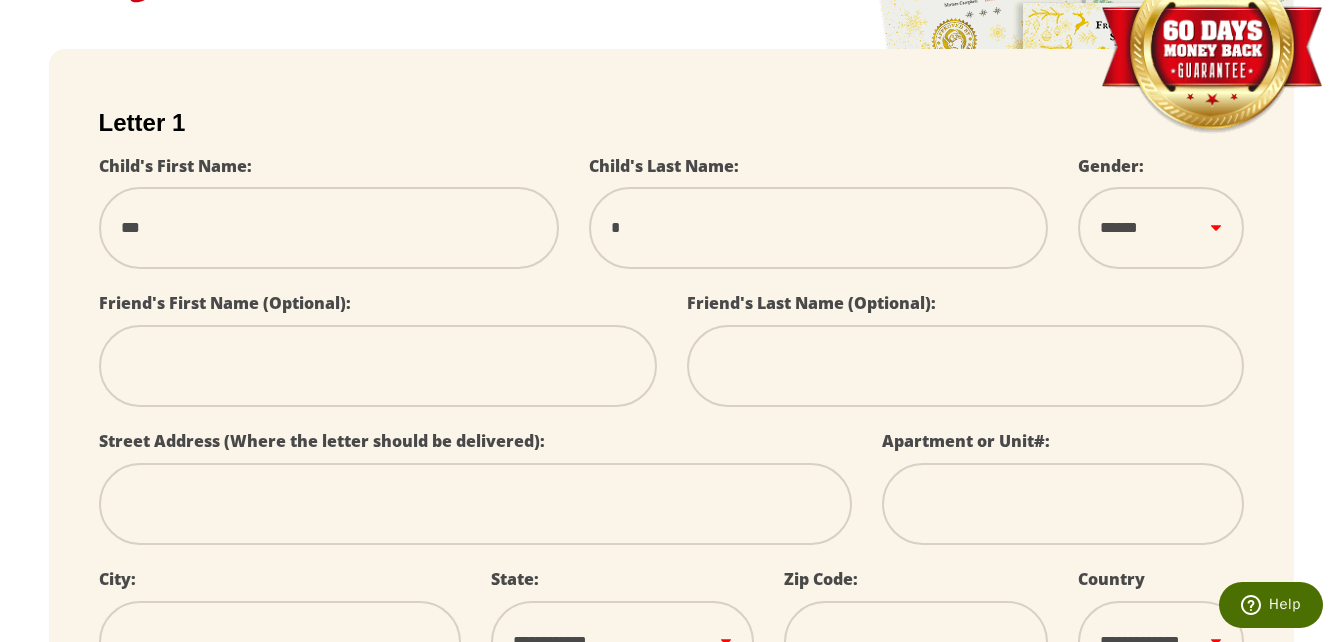 select 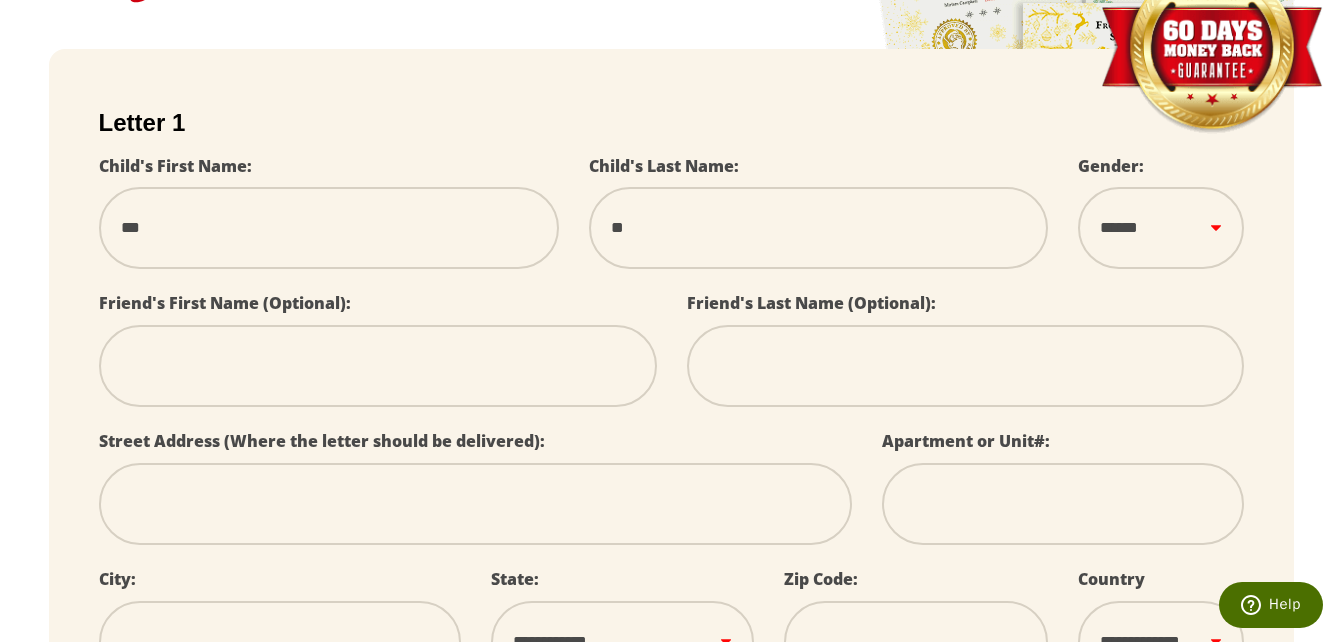 type on "***" 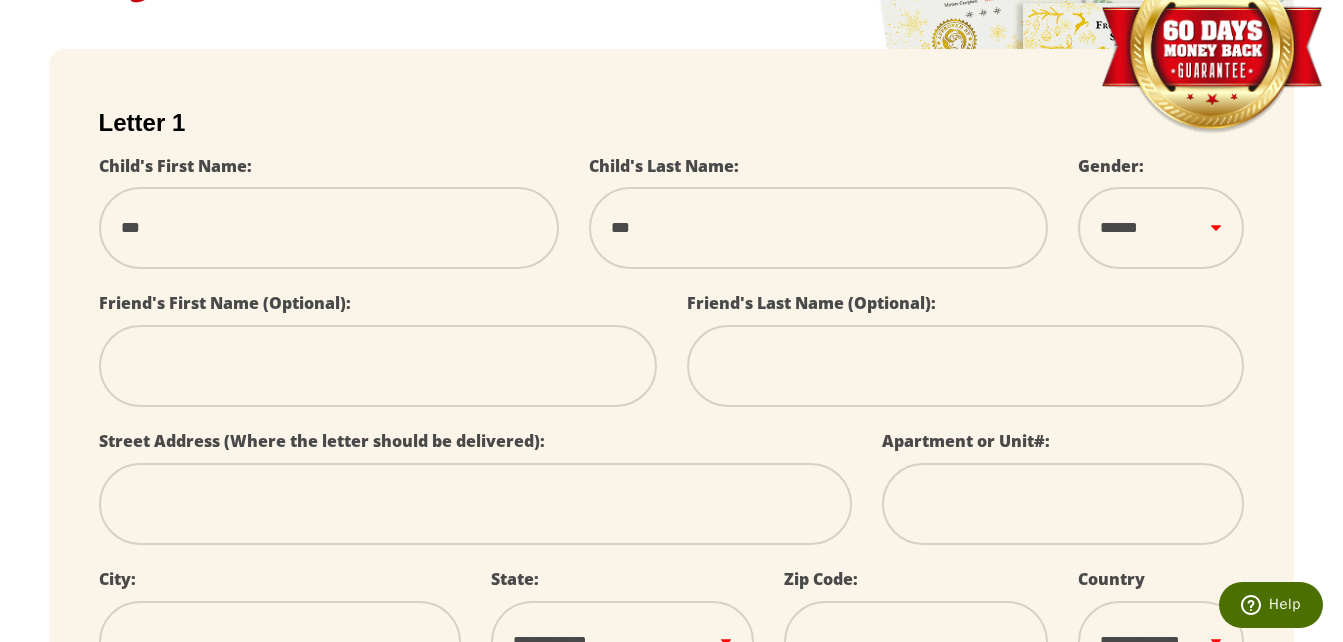 type on "****" 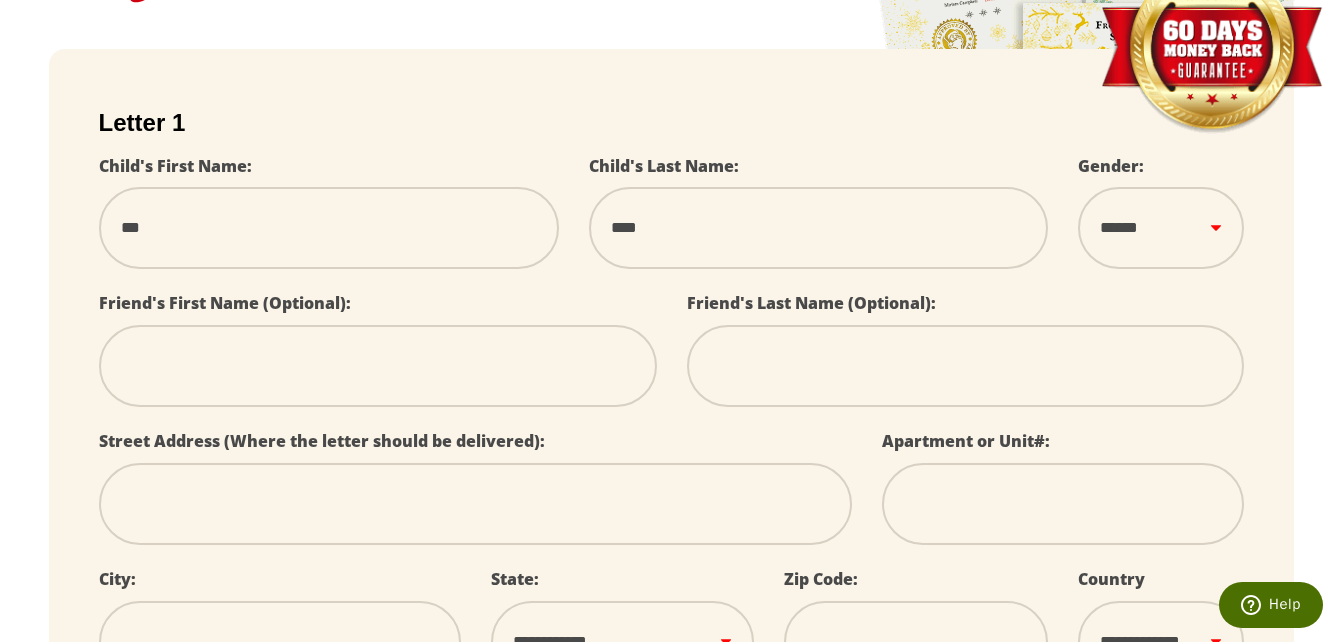 select 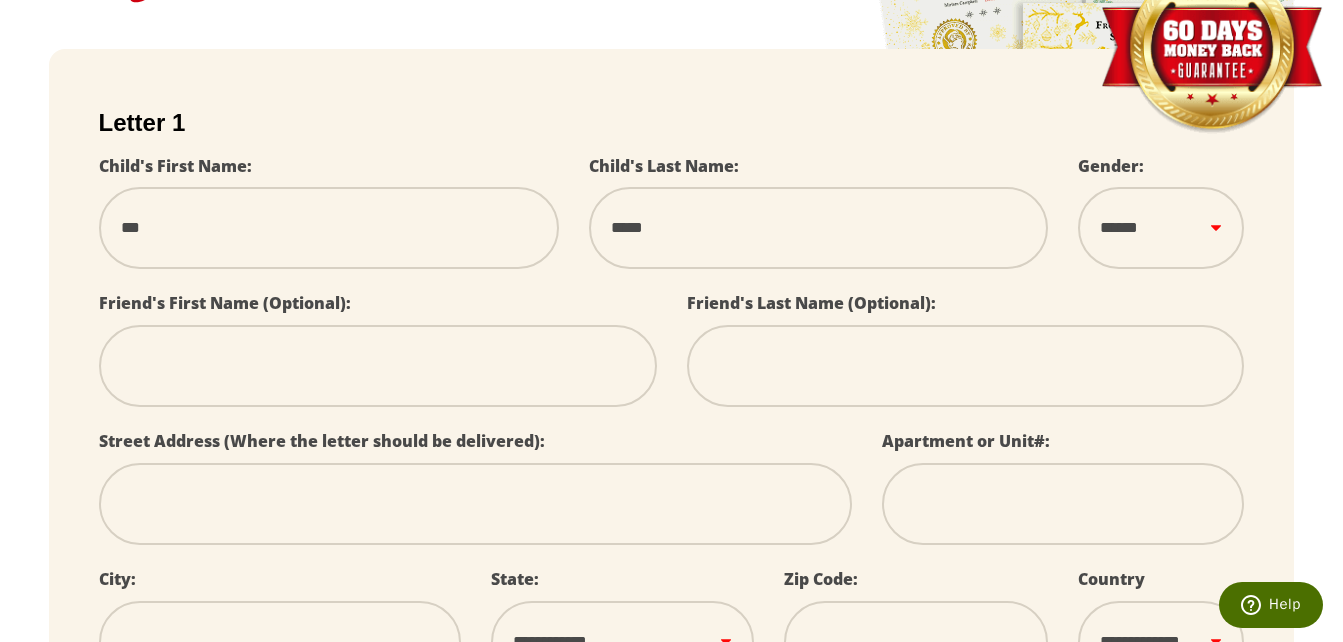 type on "*****" 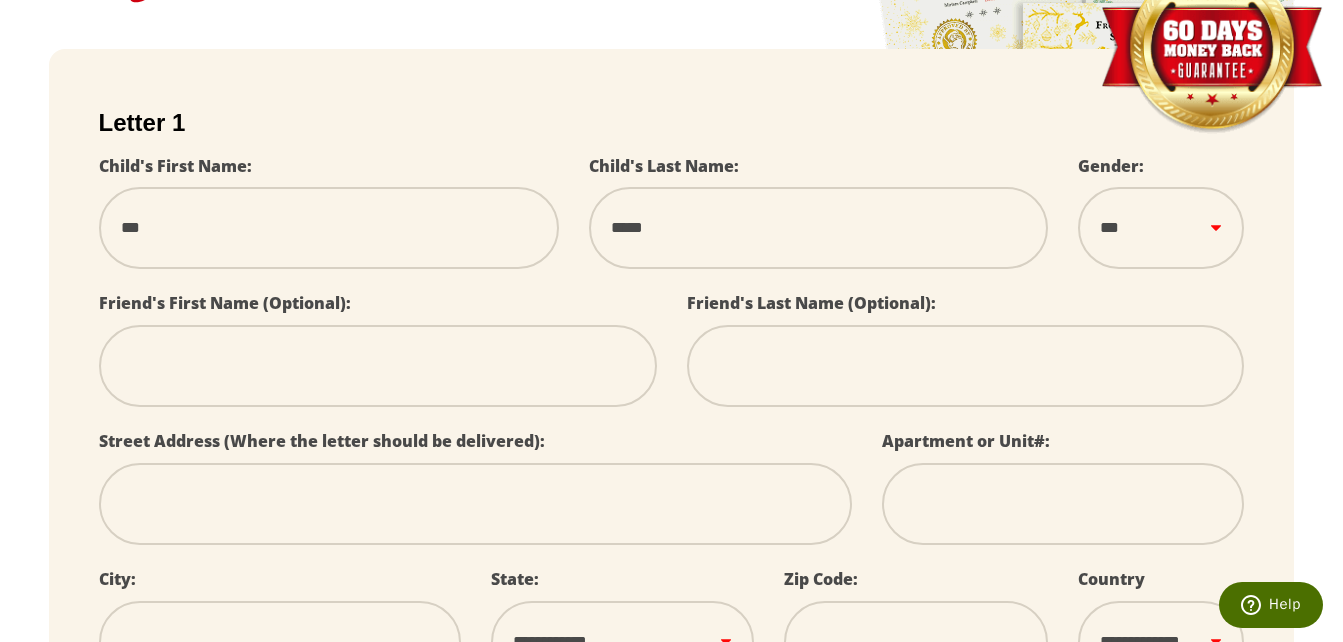 click on "******   ***   ****" at bounding box center [1161, 228] 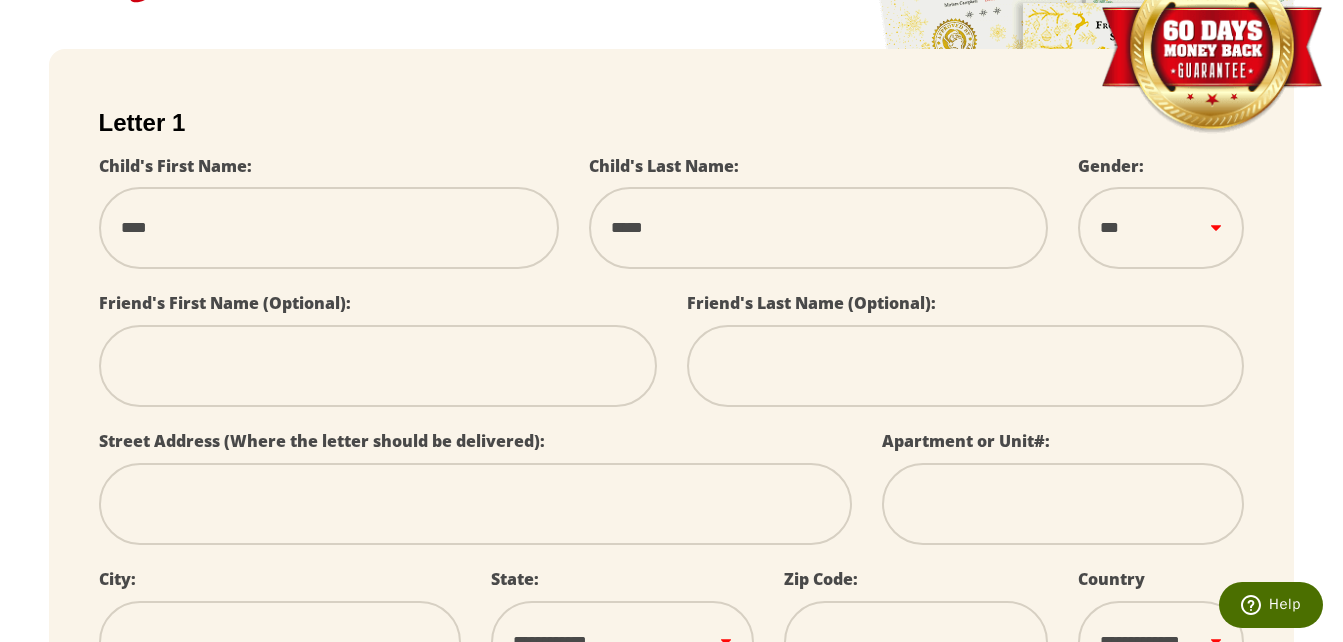 type on "*****" 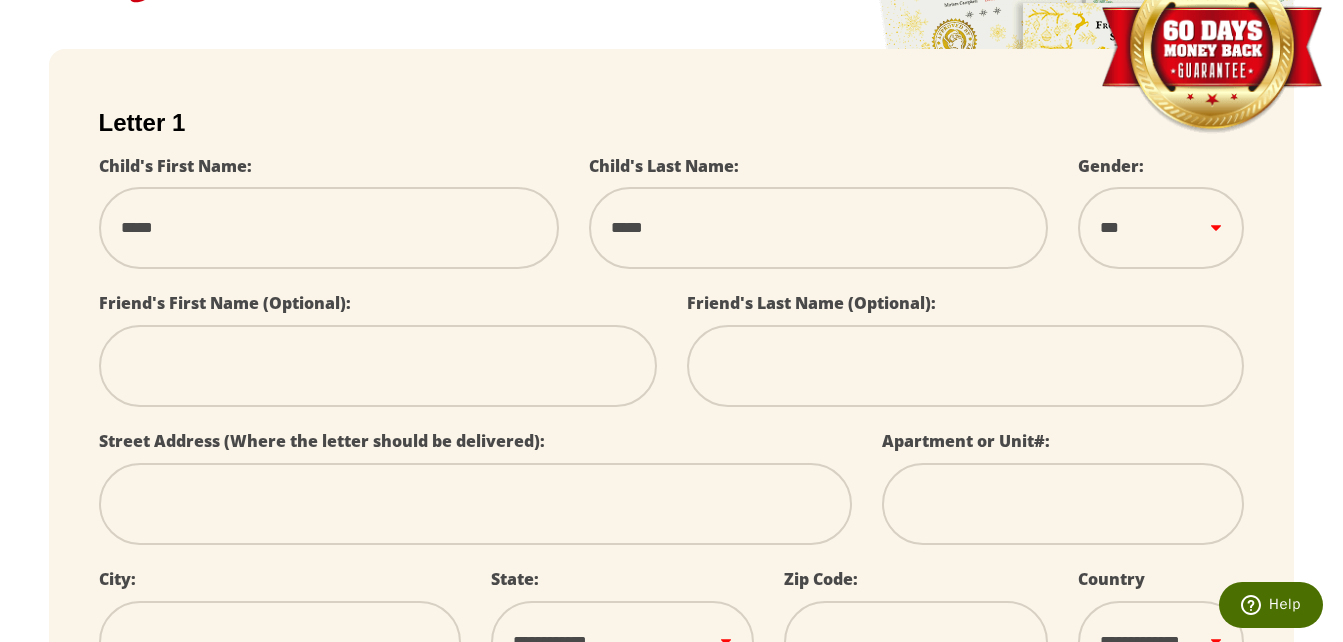 type on "******" 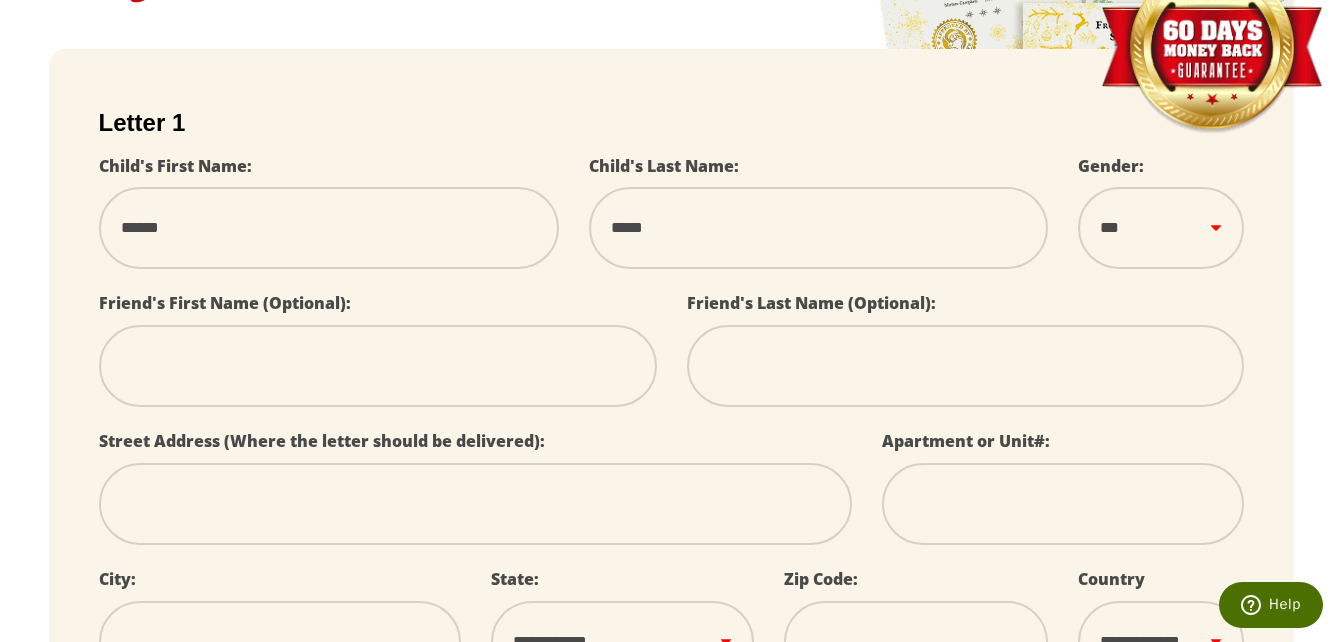 type on "*******" 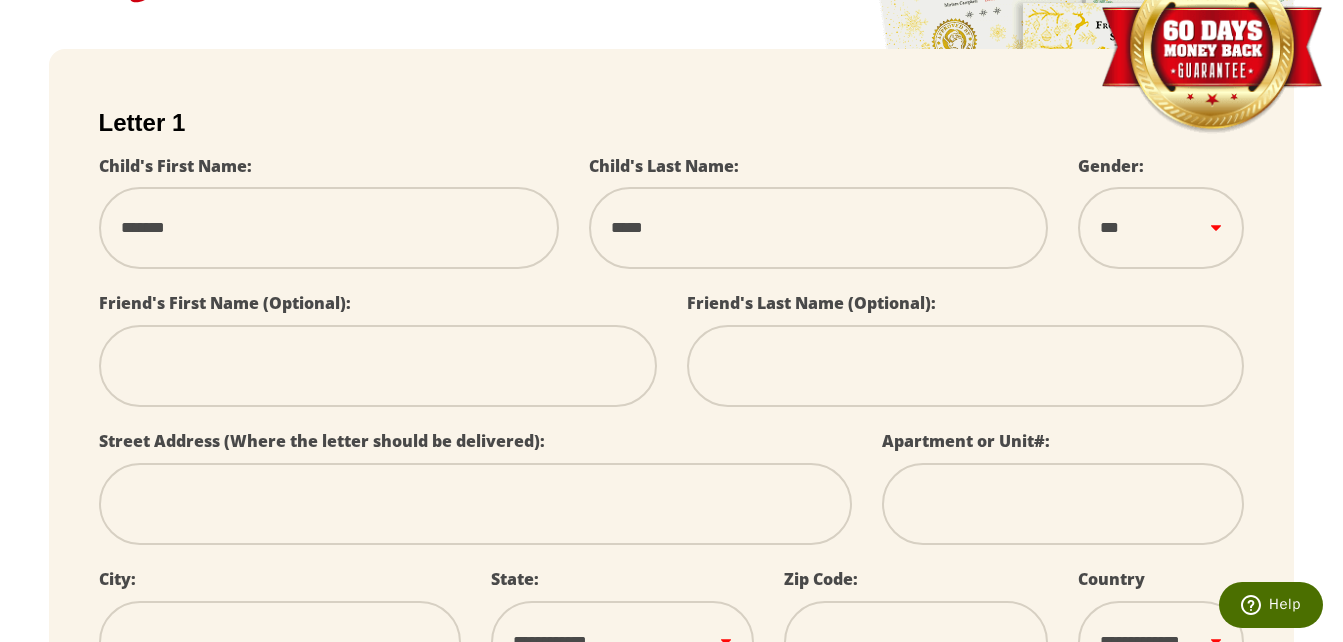 type on "********" 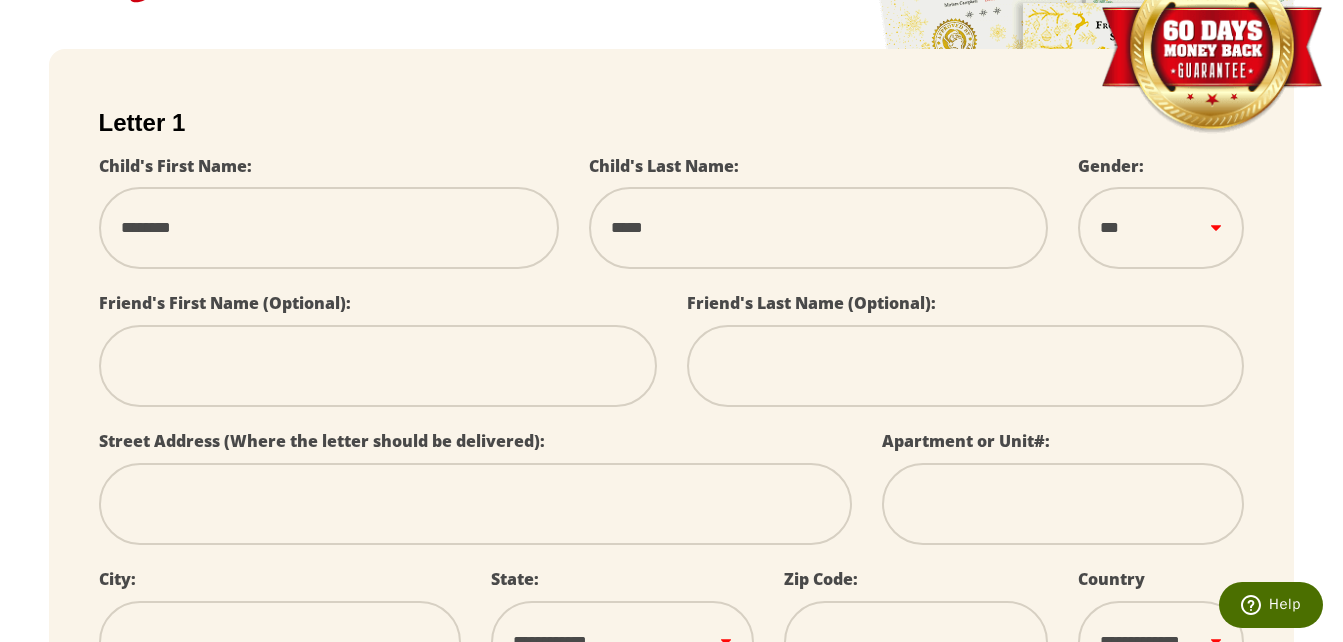 type on "*********" 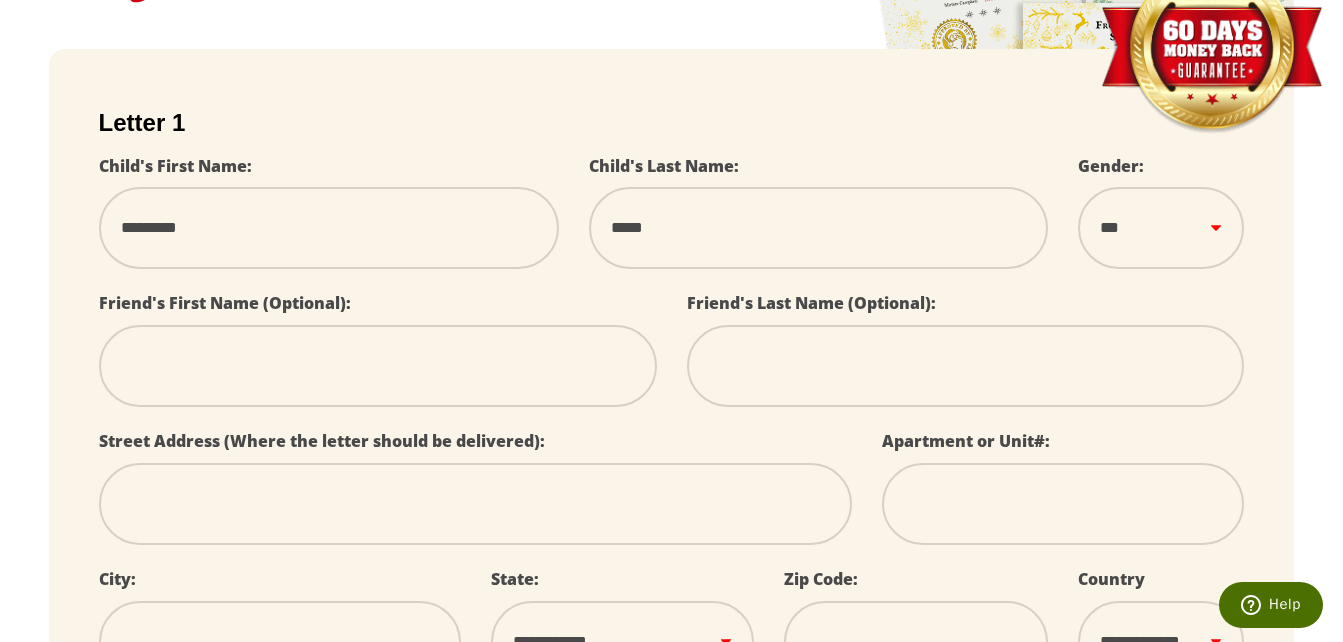type on "**********" 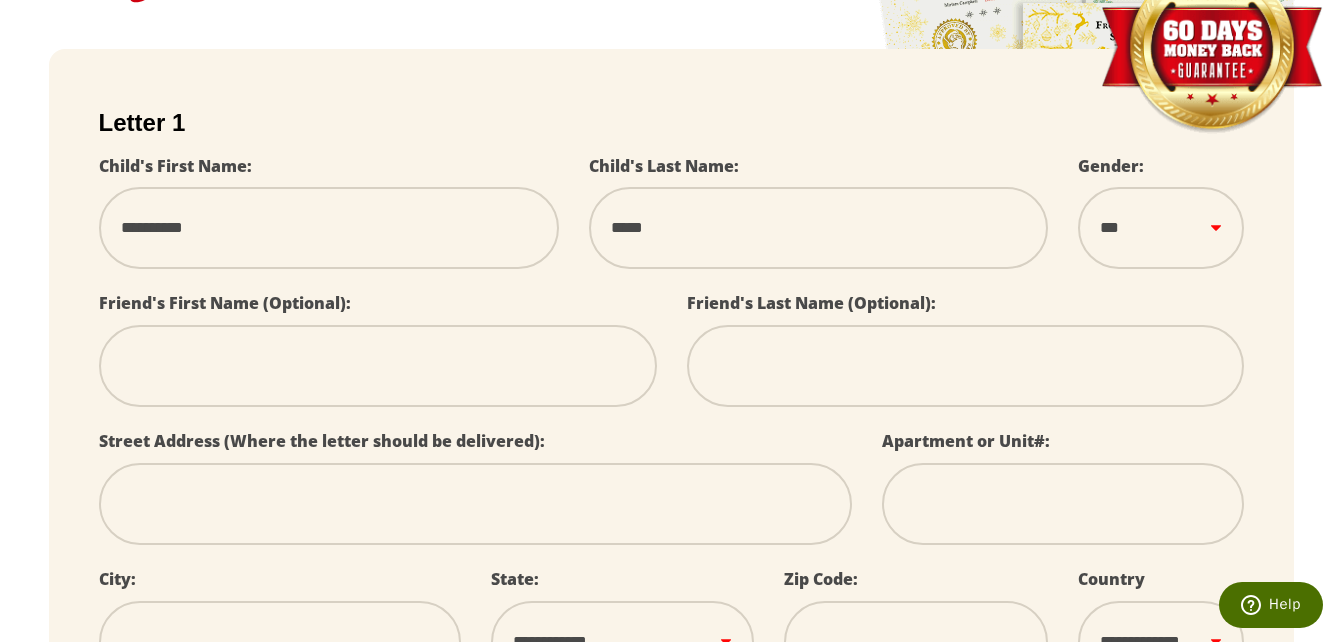 type on "**********" 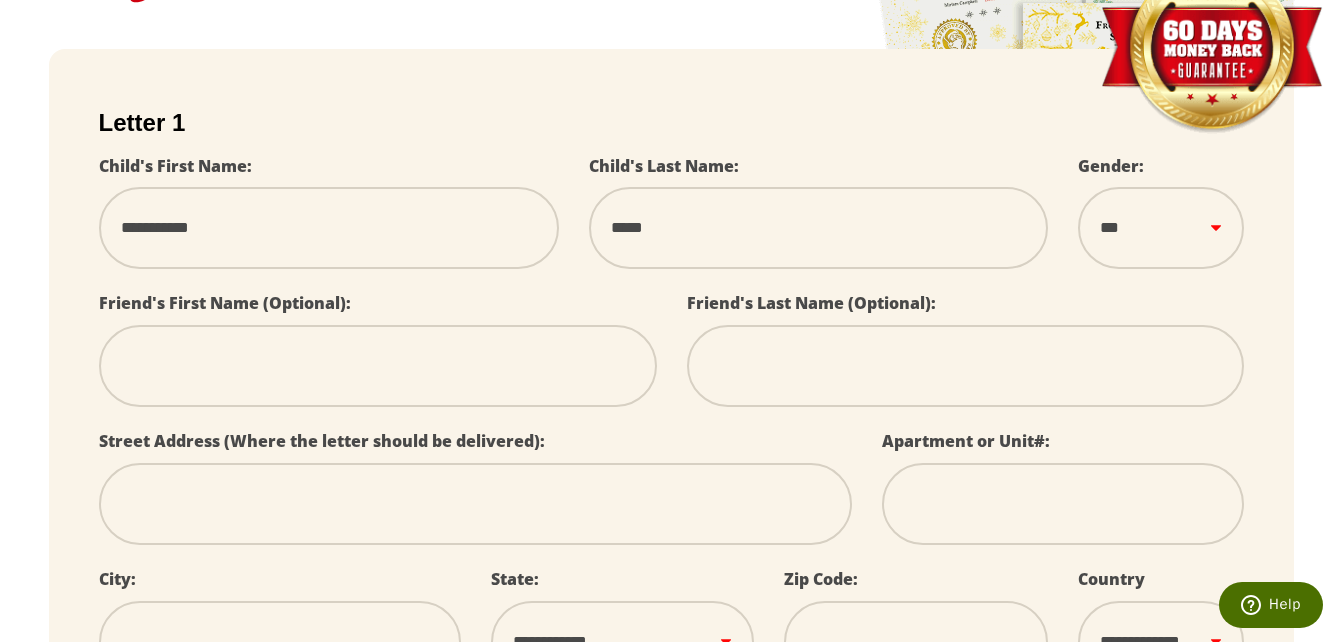 type on "**********" 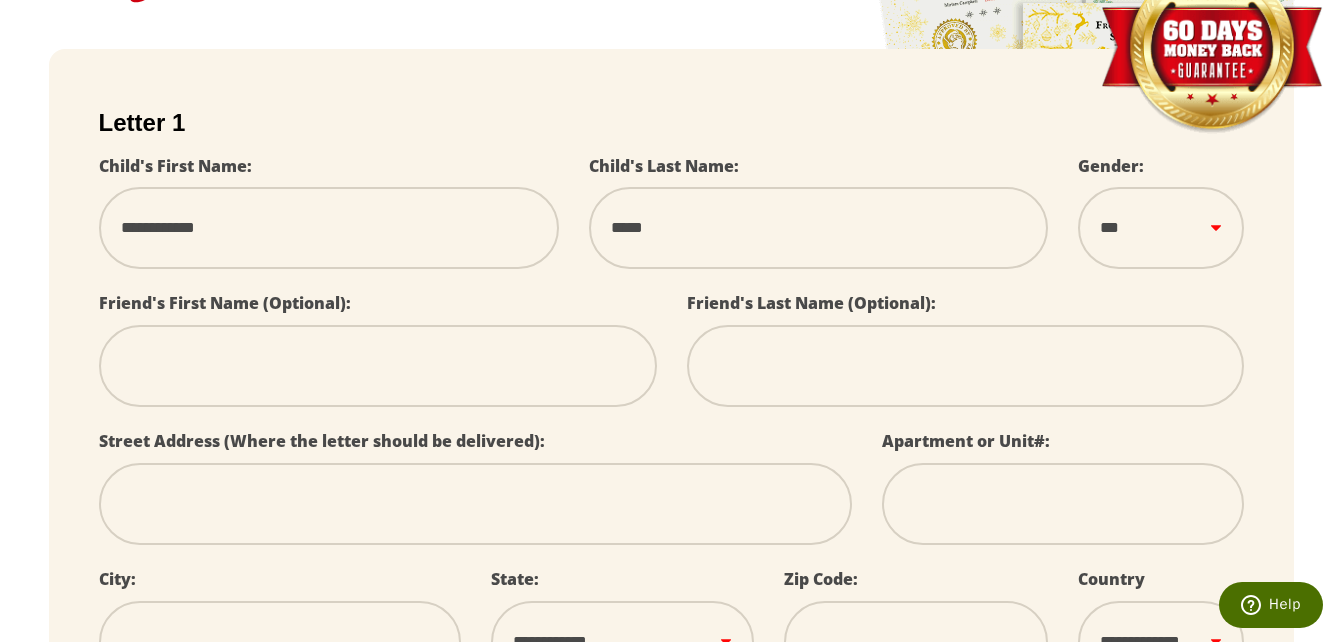 type on "**********" 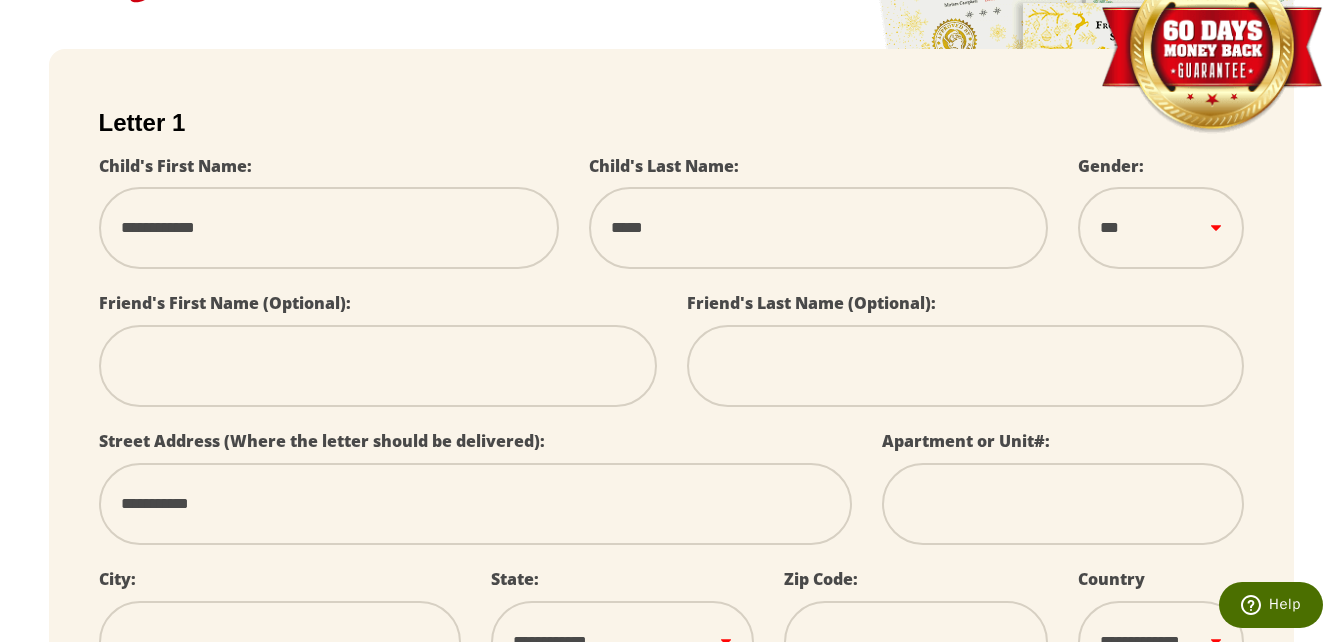 type on "*****" 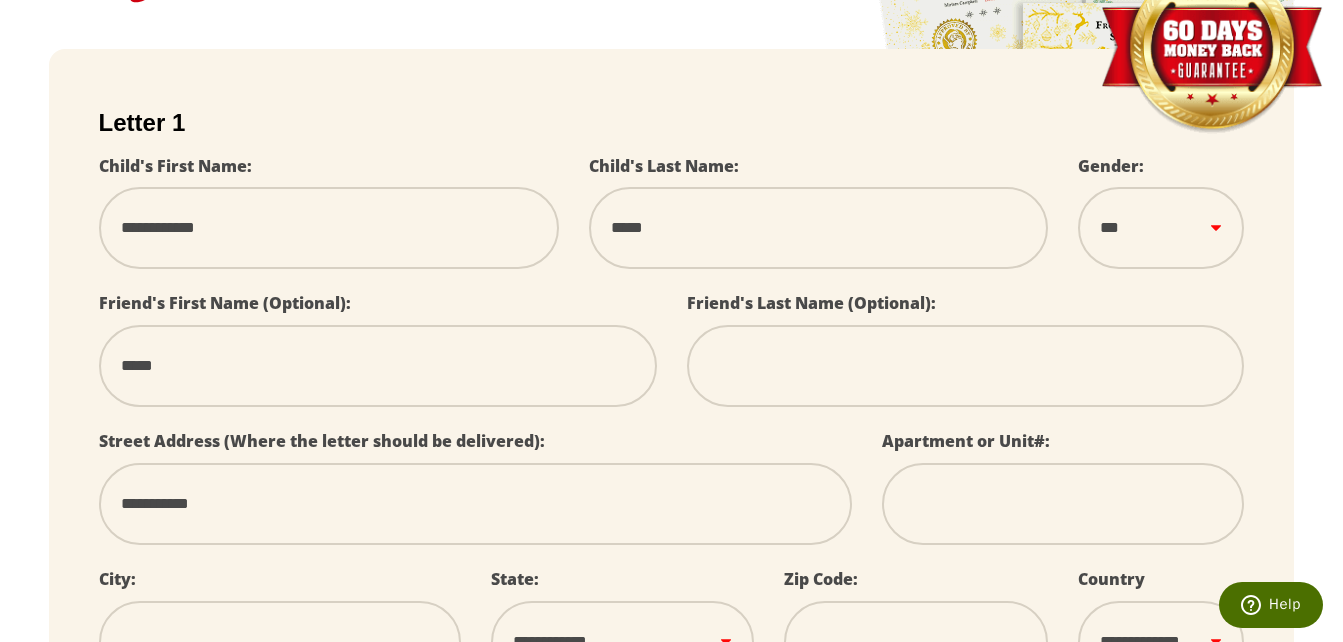 type on "*****" 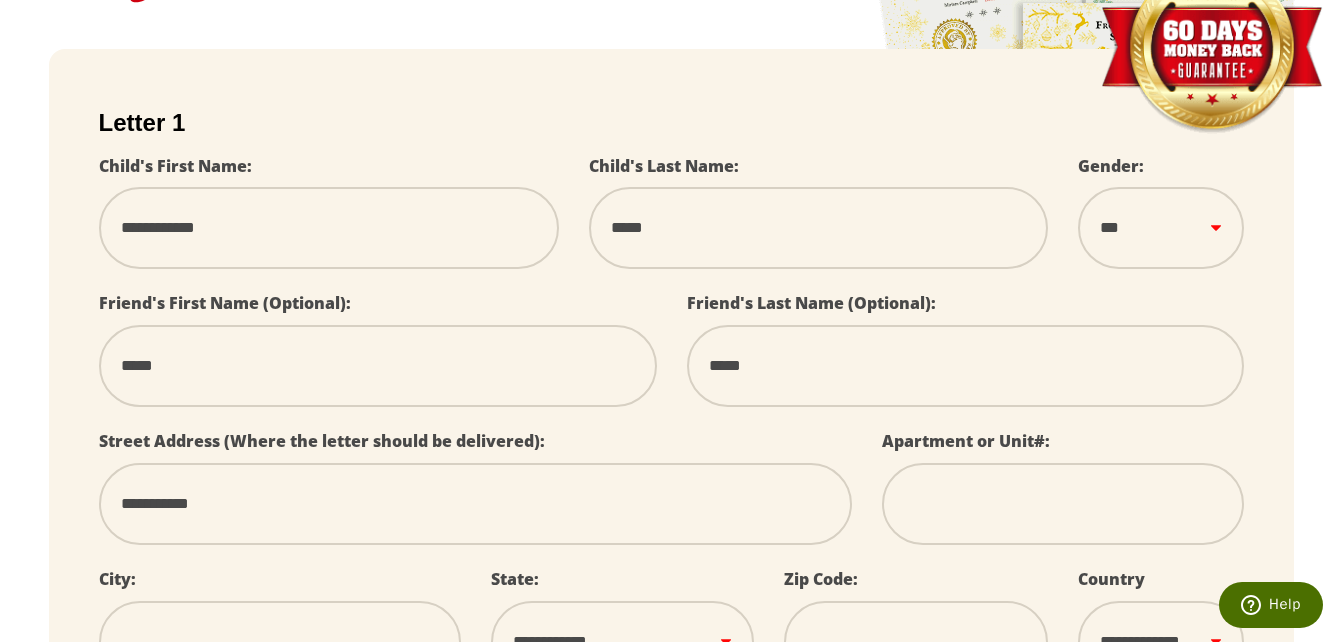type on "**********" 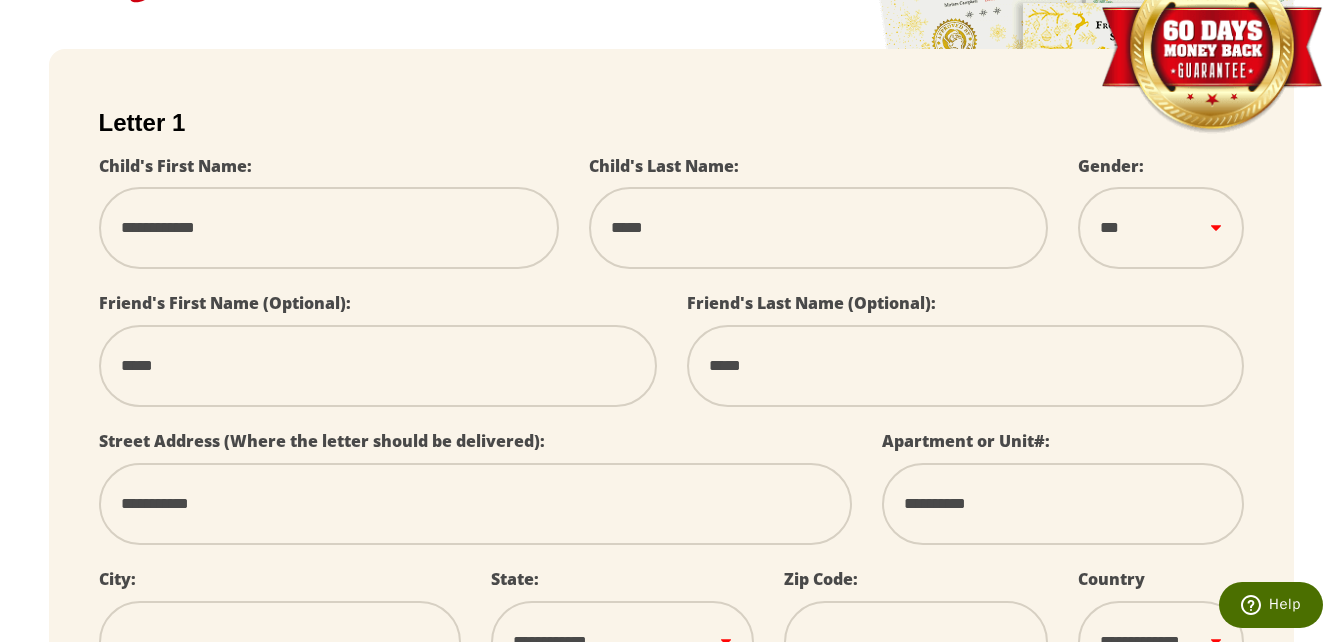 type on "**********" 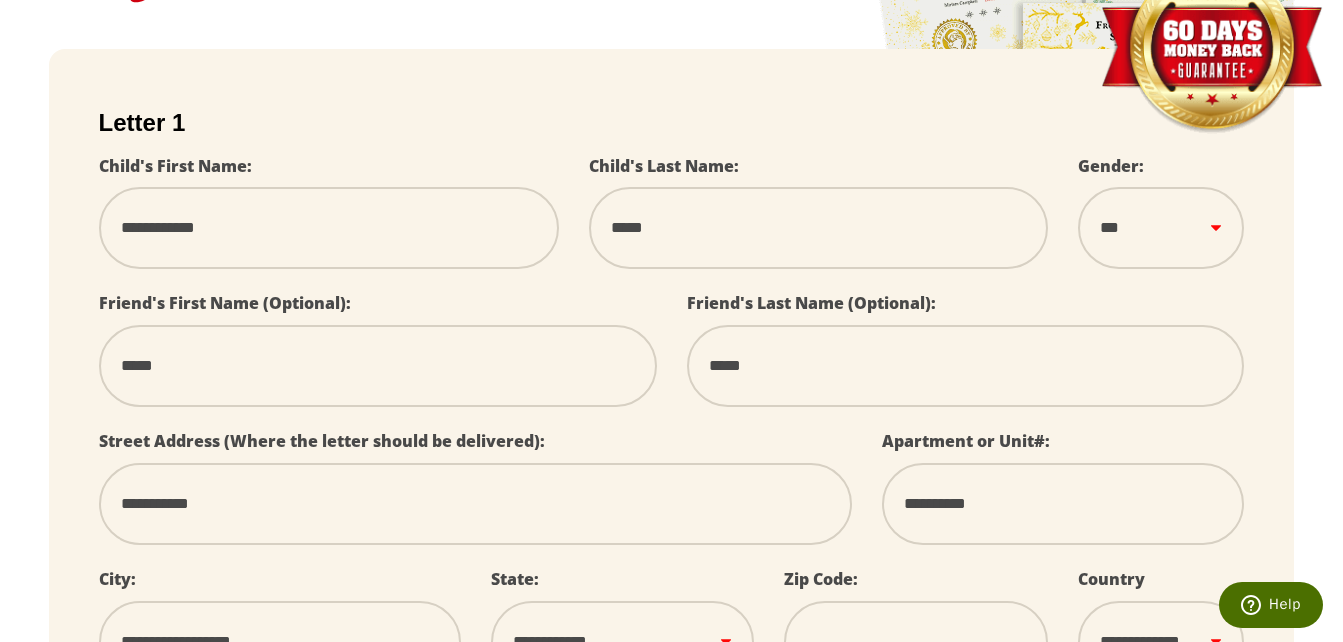 select on "**" 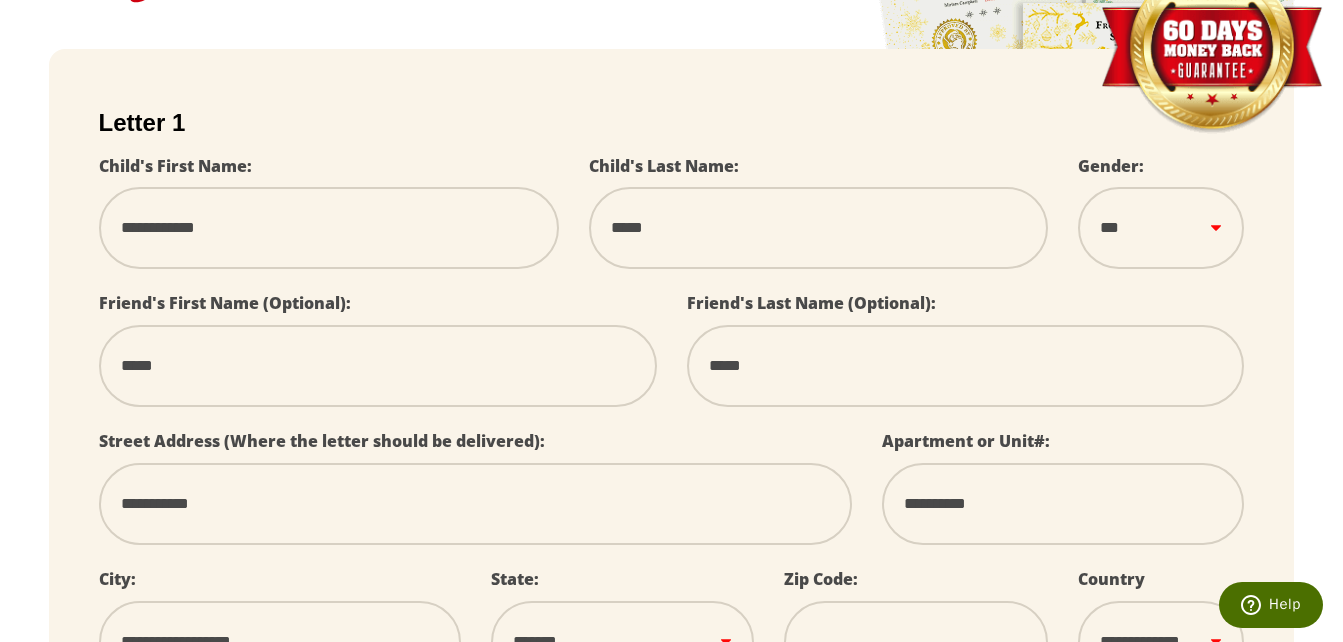 type on "**********" 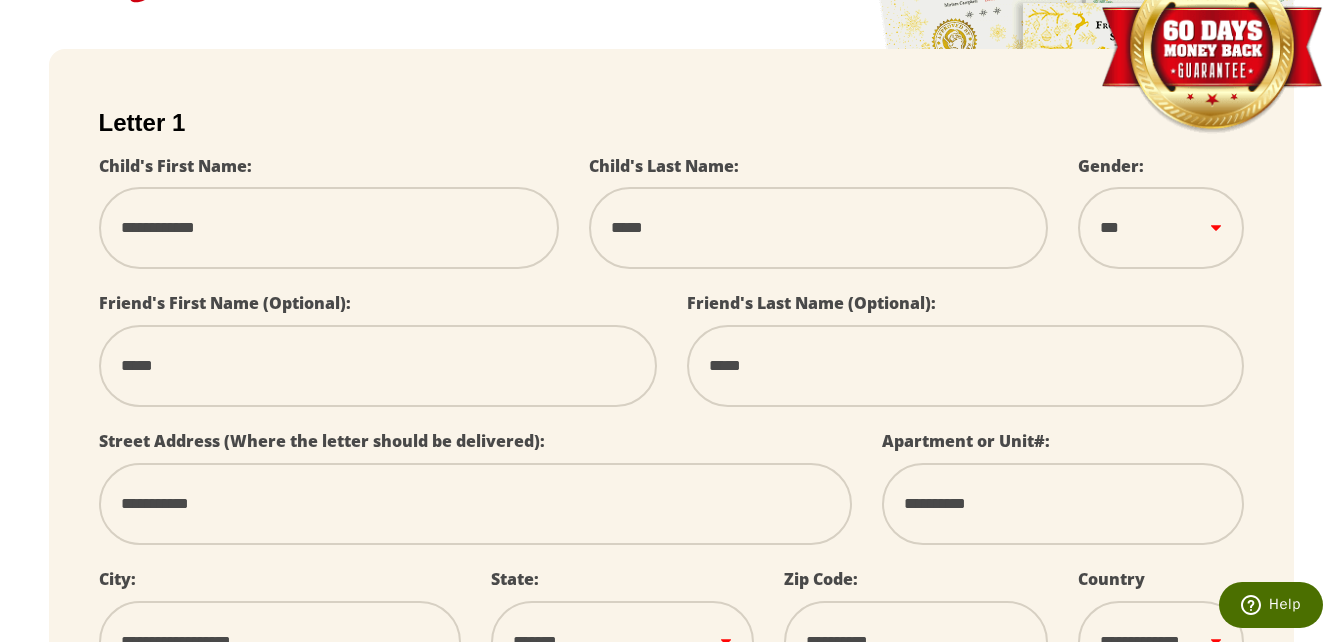 type on "*****" 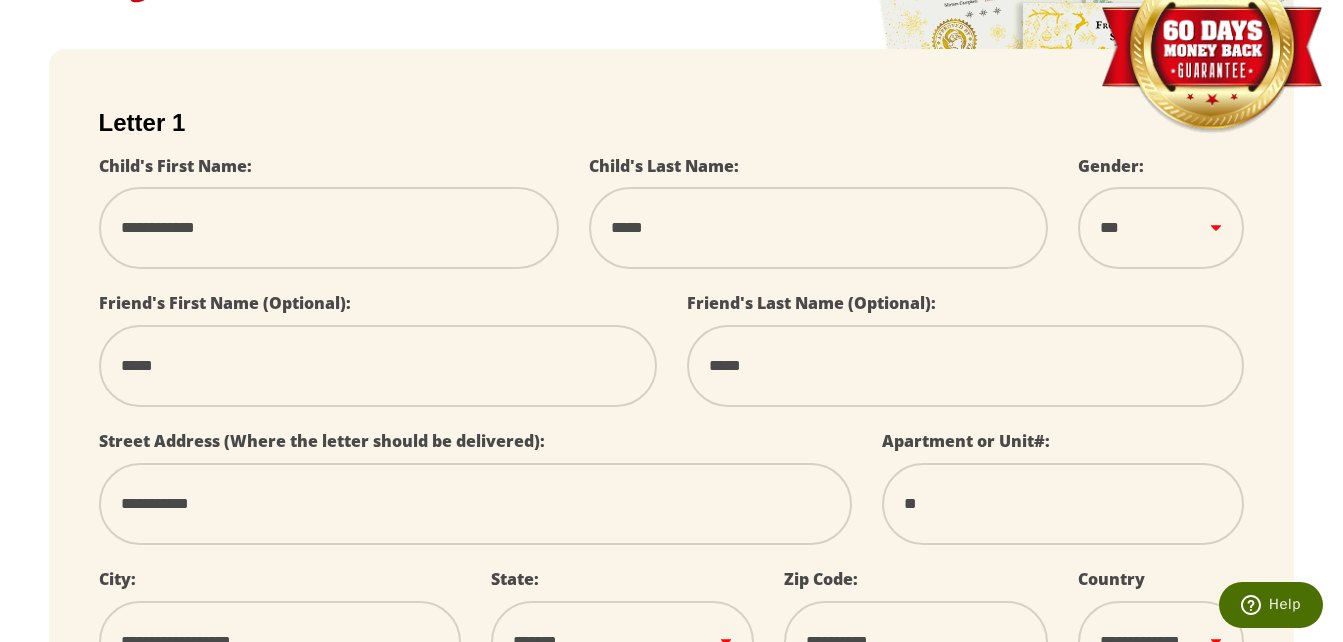 type on "*" 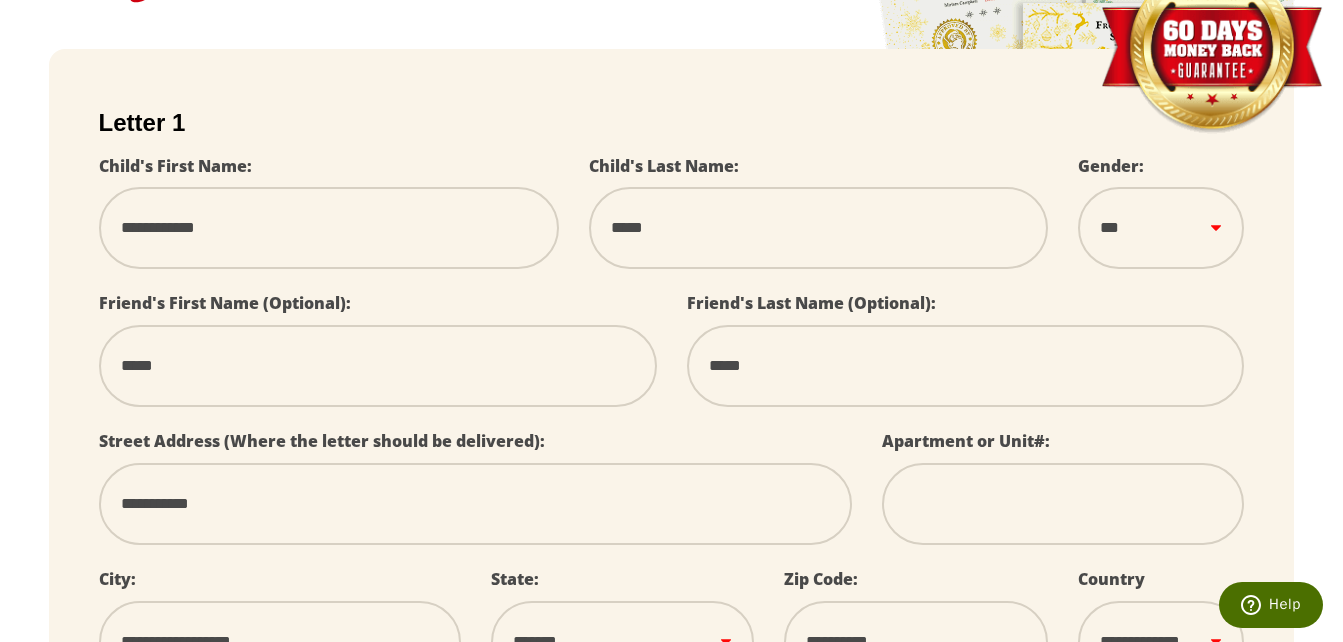 type 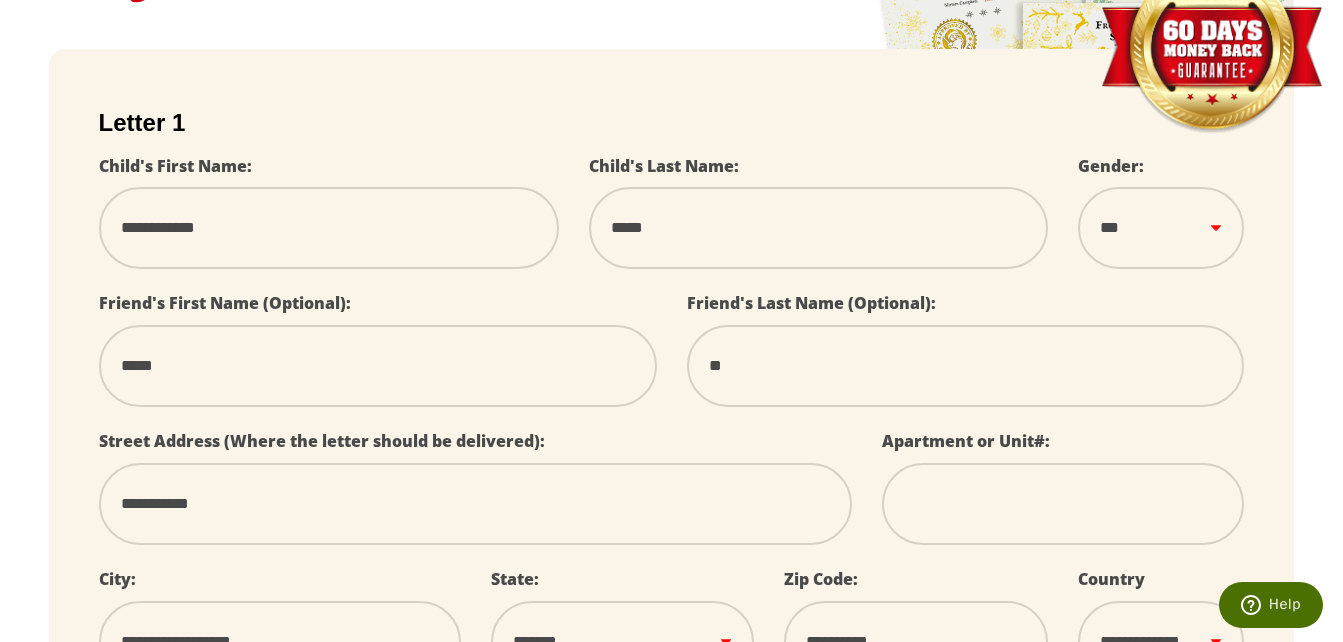 type on "*" 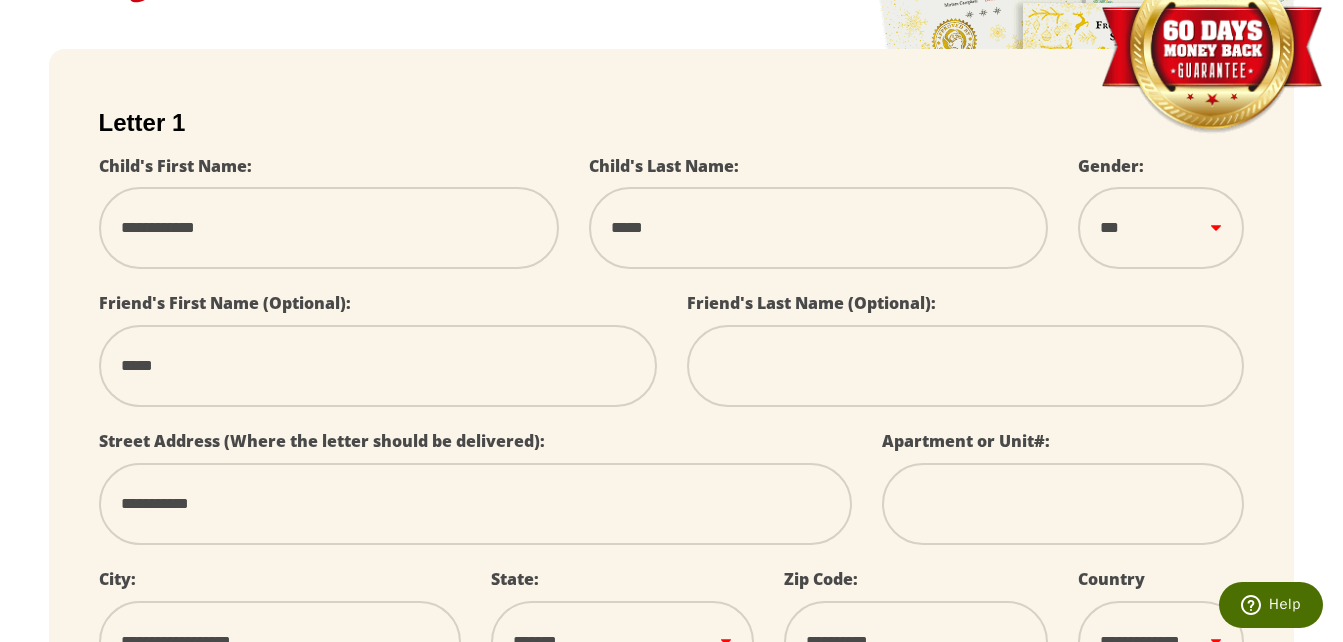 type 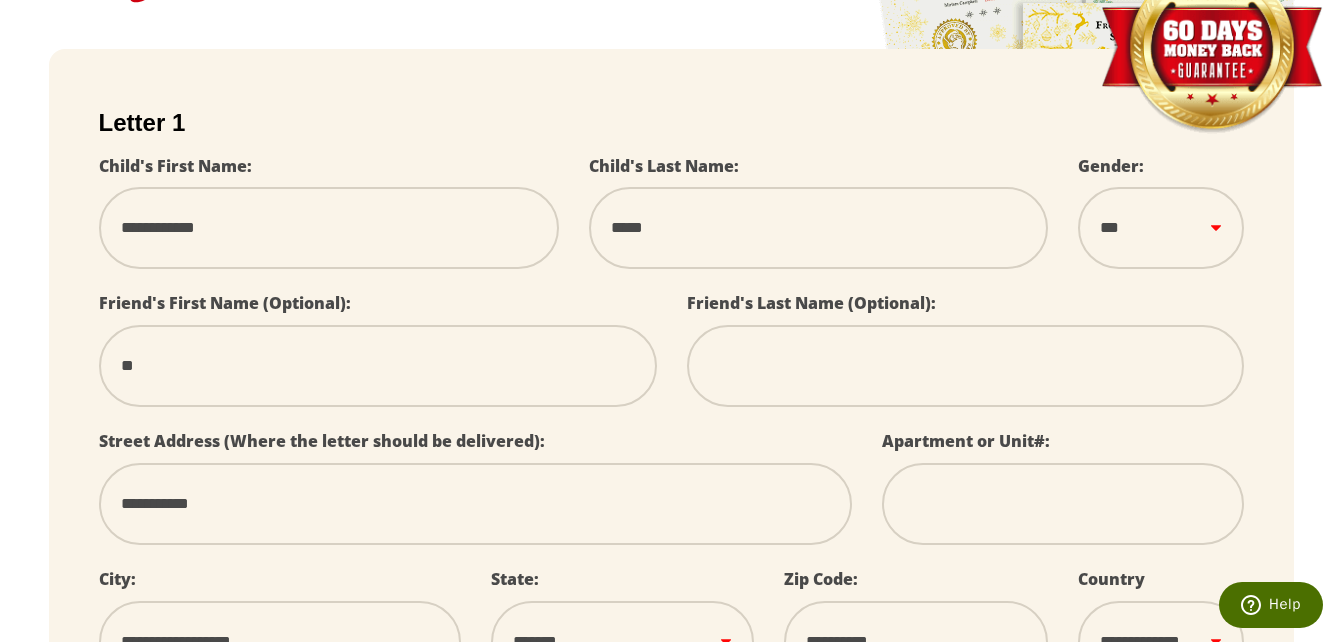 type on "*" 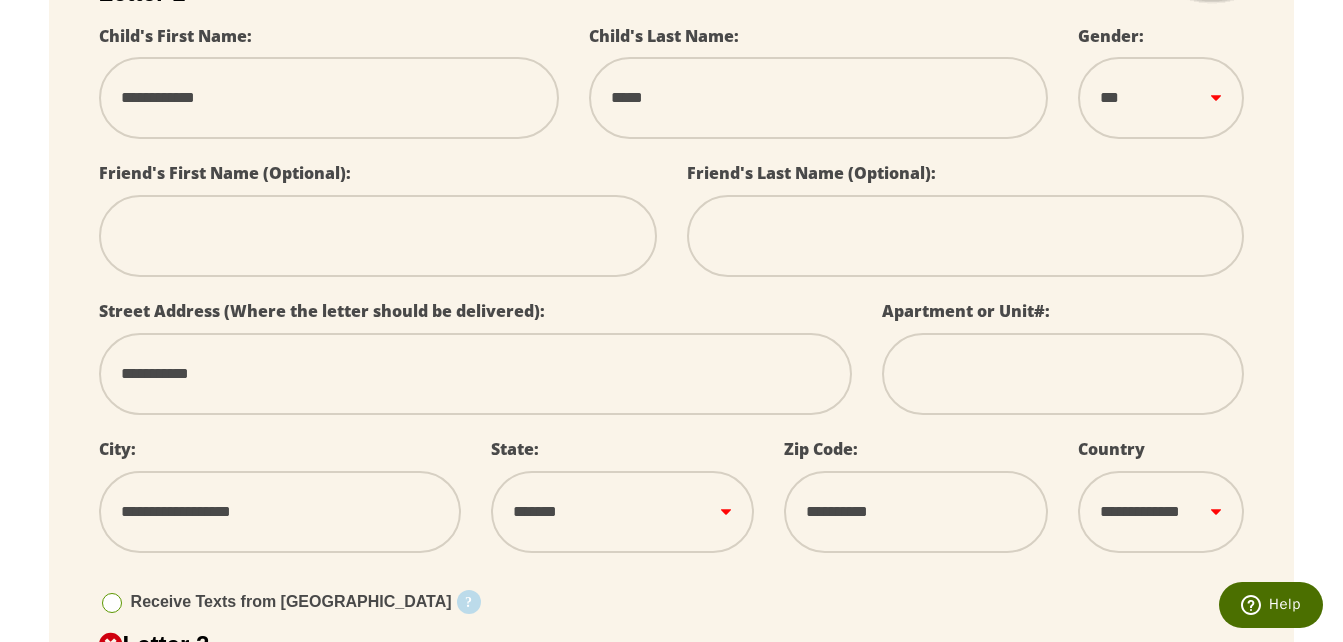 scroll, scrollTop: 533, scrollLeft: 0, axis: vertical 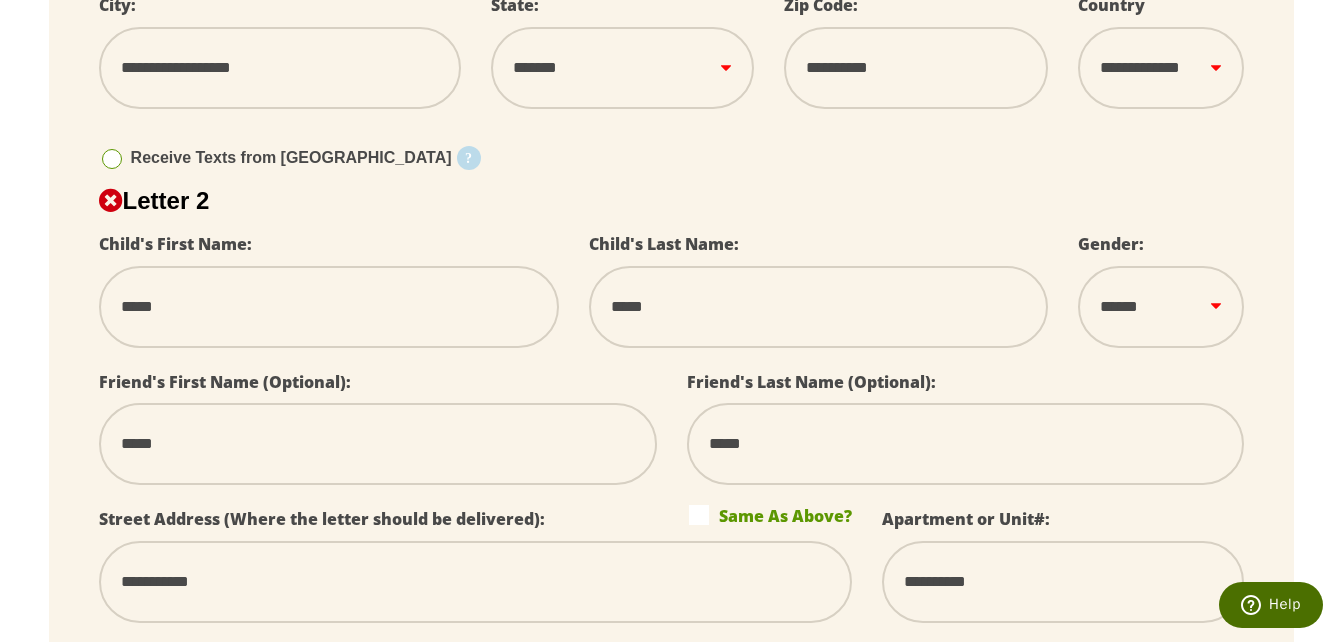 type 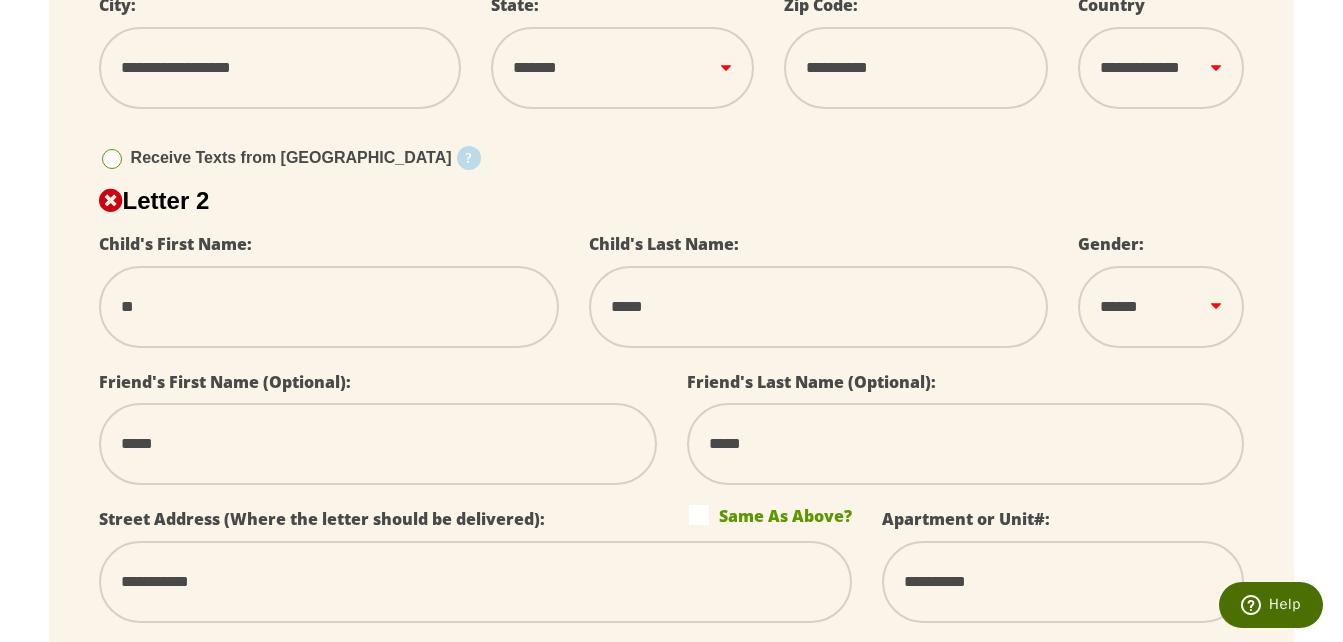 type on "*" 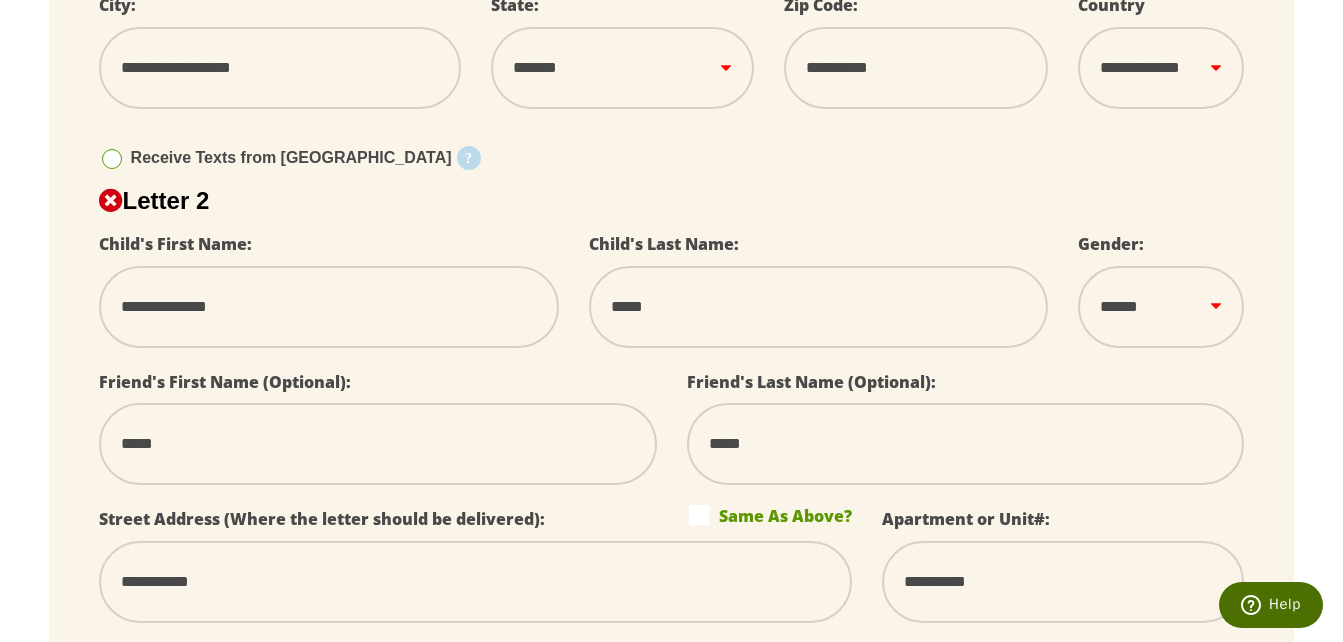 type on "**********" 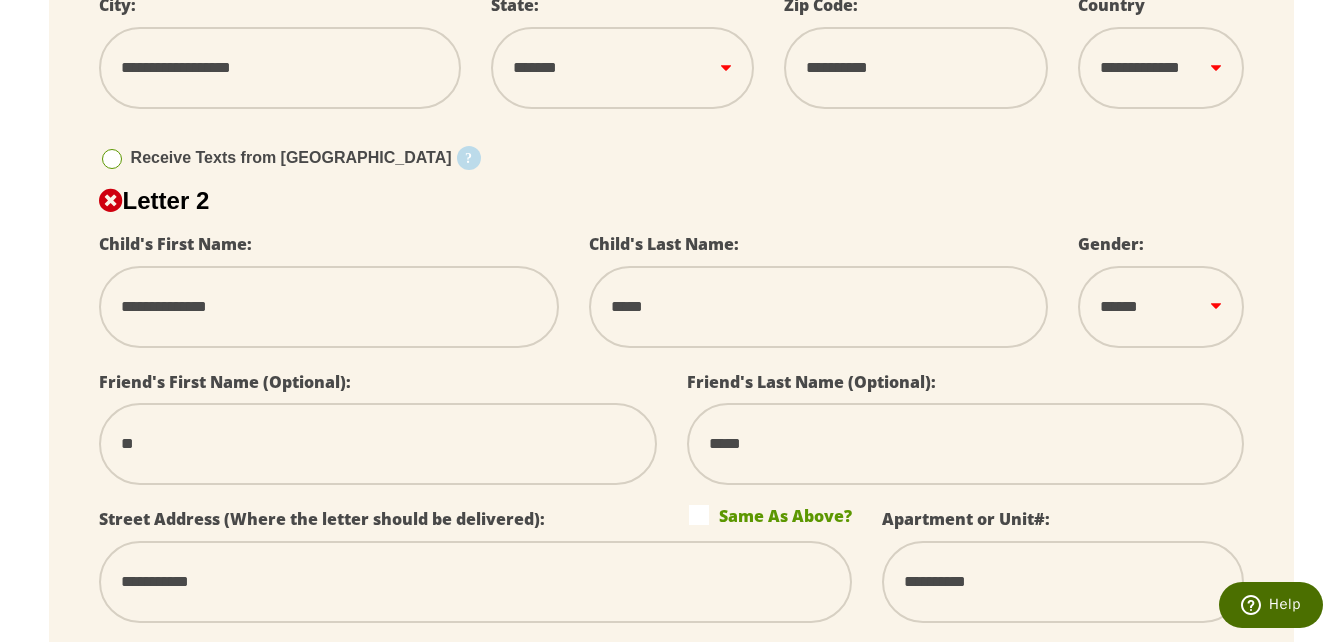 type on "*" 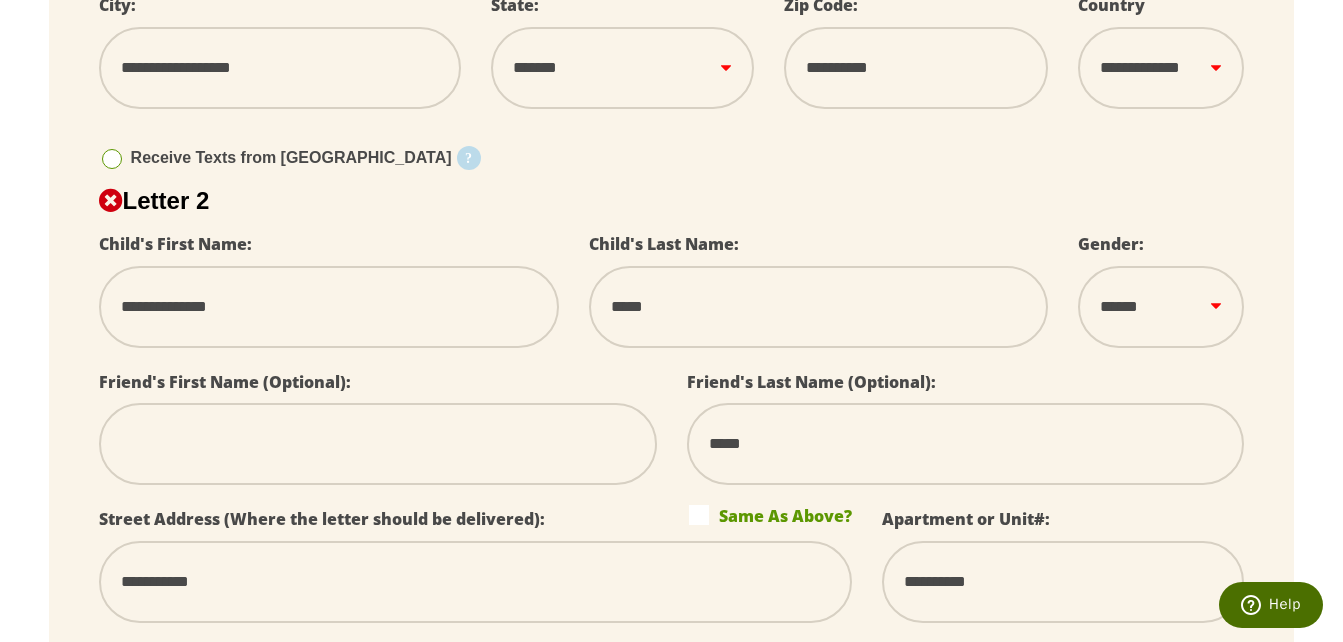 type 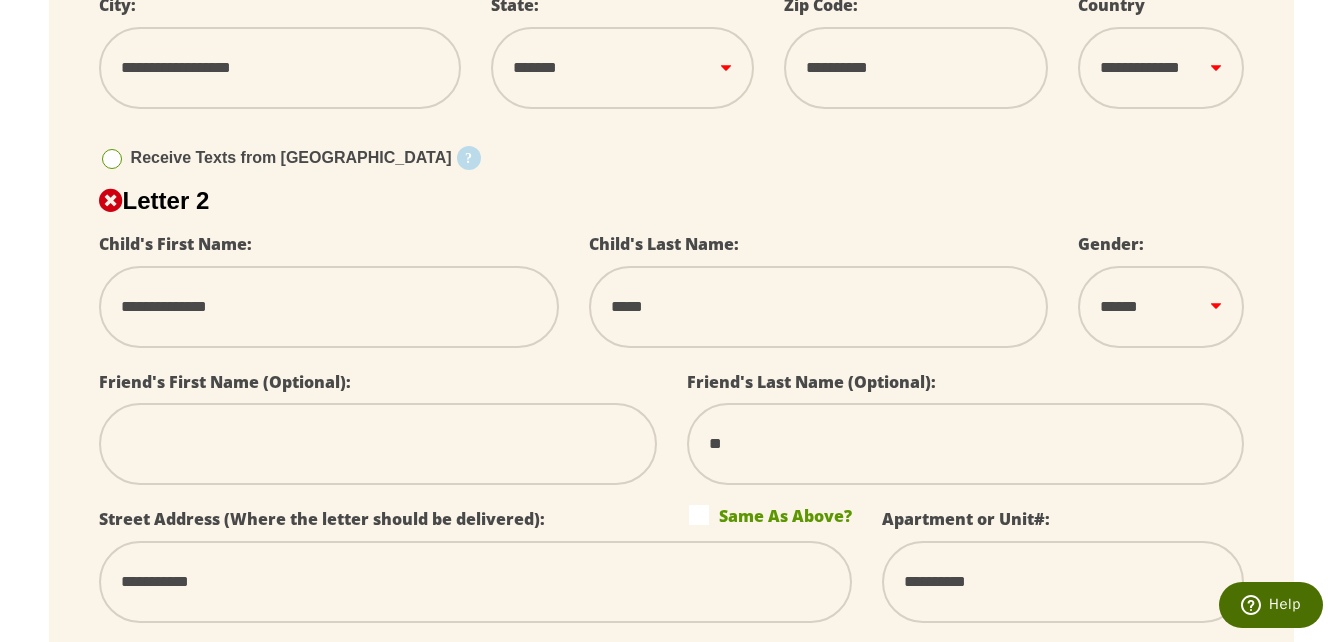 type on "*" 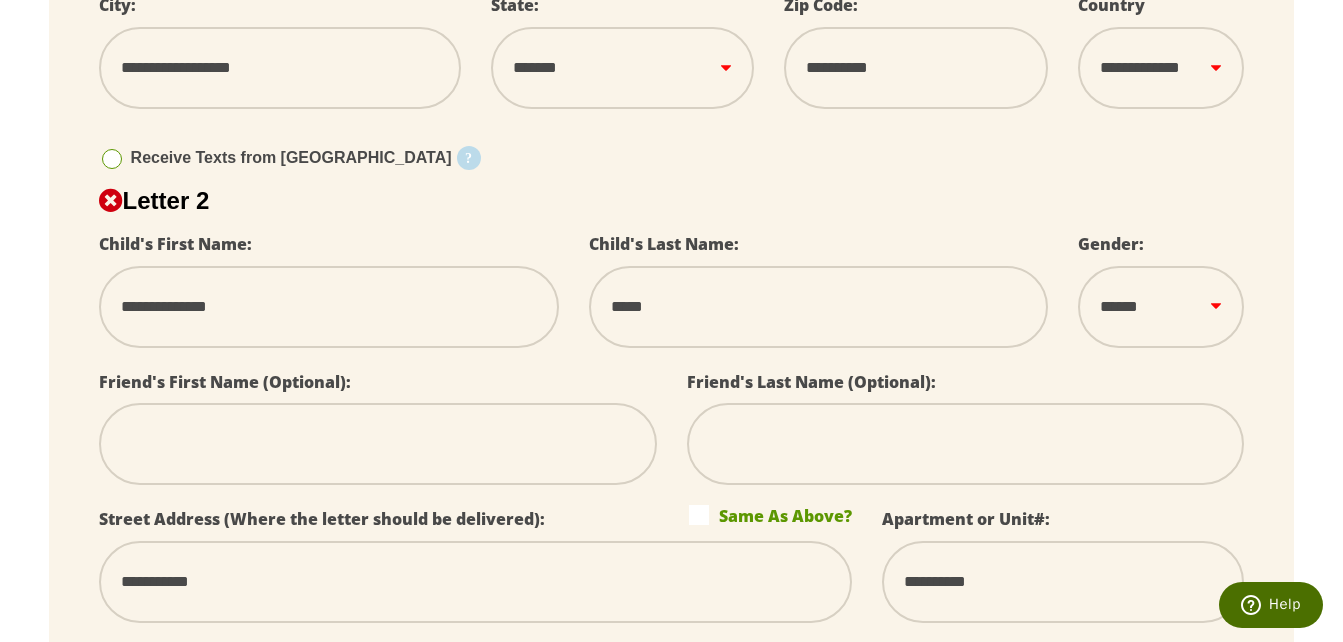 type 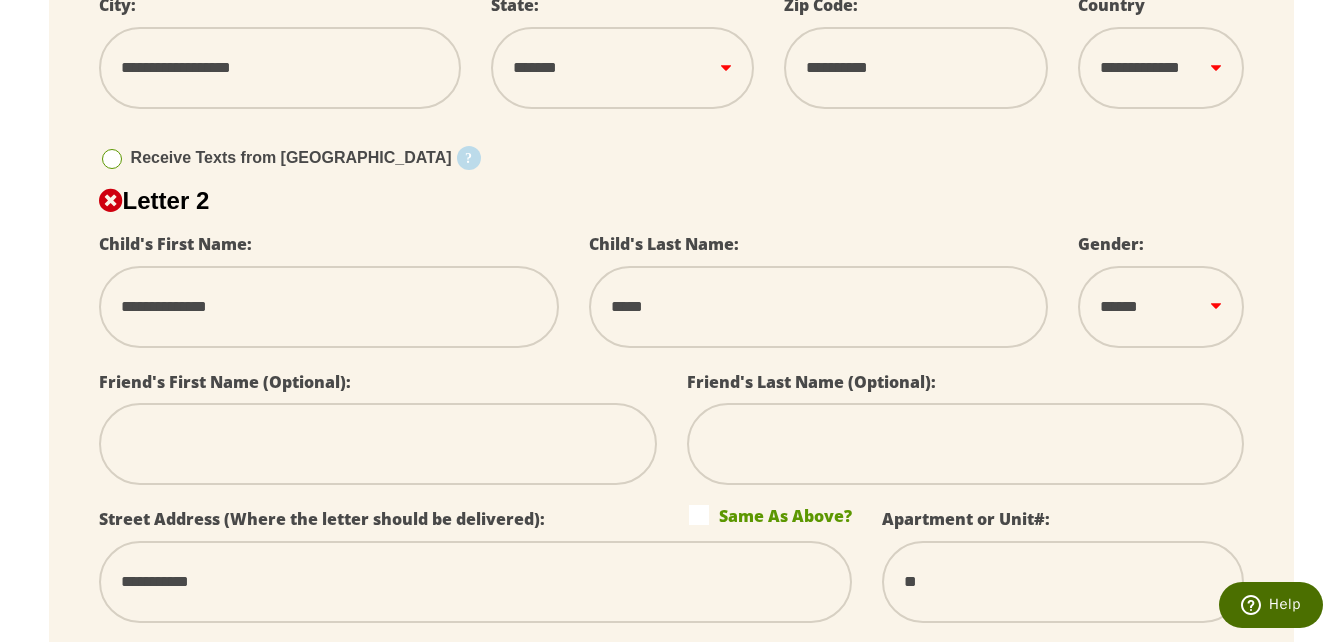 type on "*" 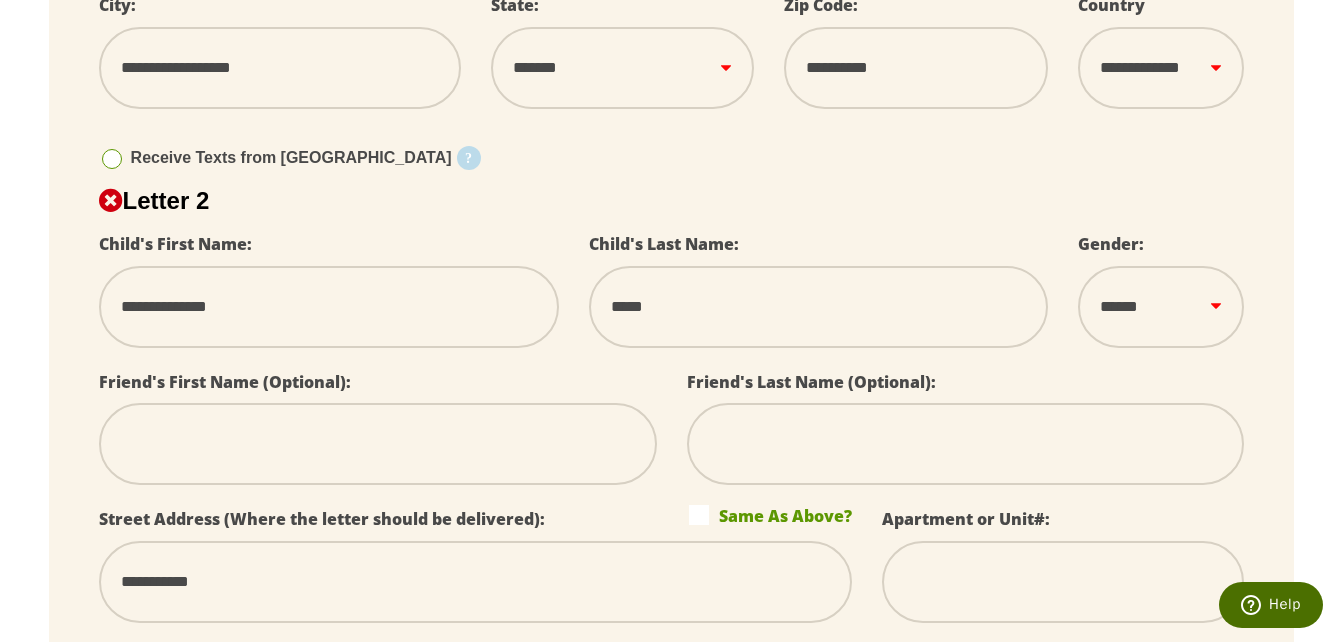 type 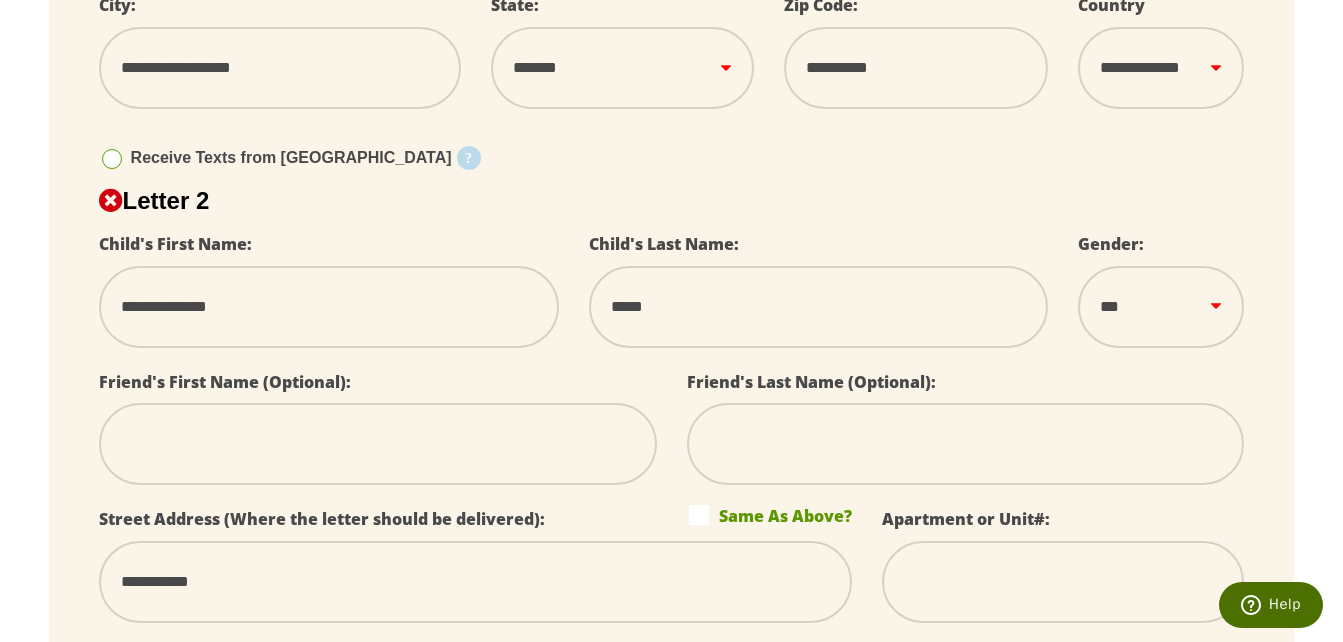 click on "******   ***   ****" at bounding box center (1161, 307) 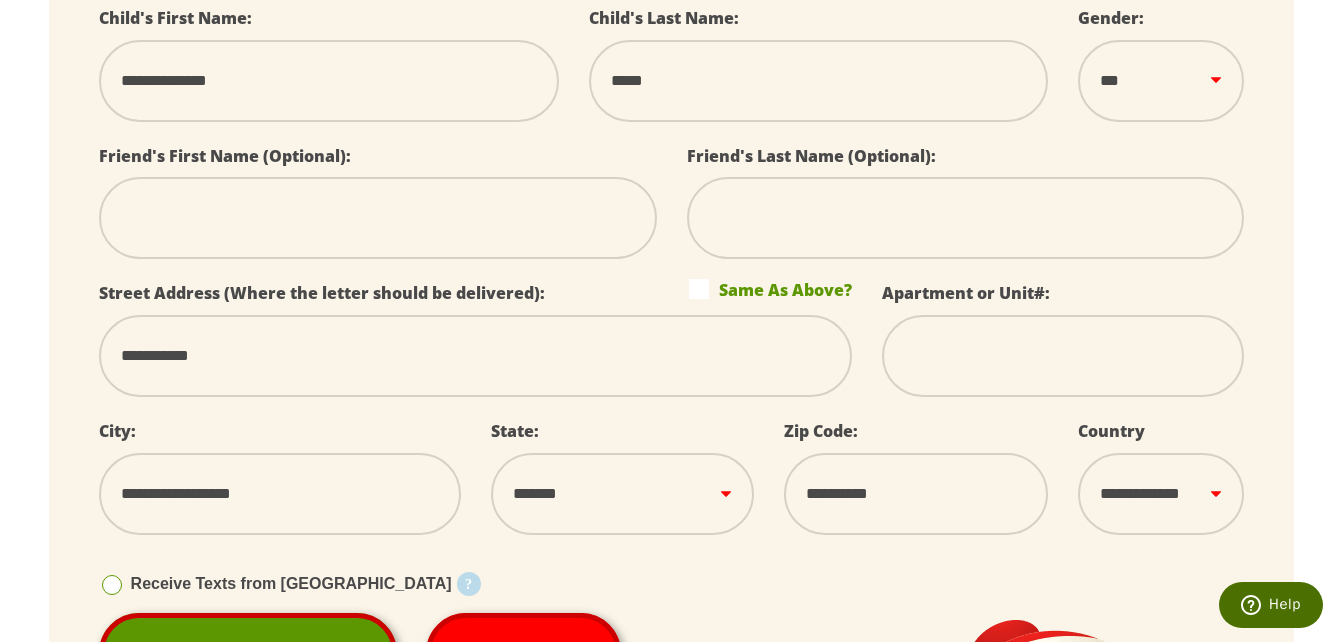 scroll, scrollTop: 1279, scrollLeft: 0, axis: vertical 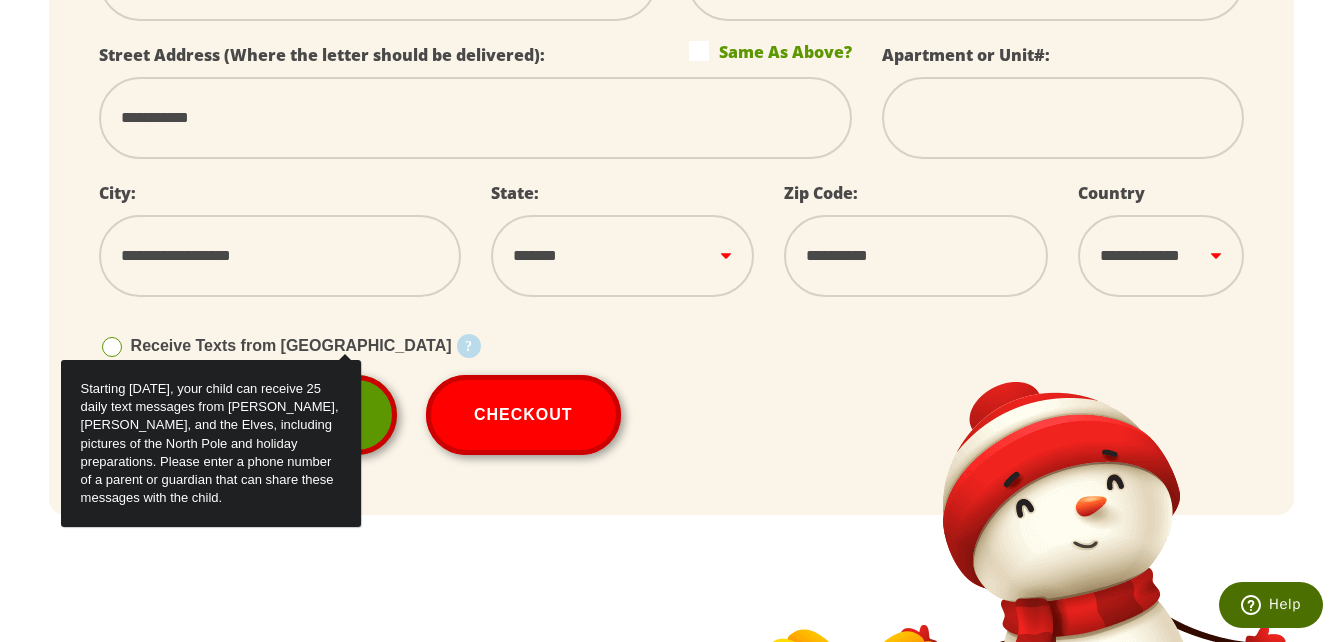 click on "Starting [DATE], your child can receive 25 daily text messages from
[PERSON_NAME], [PERSON_NAME], and the Elves, including pictures of the North Pole
and holiday preparations. Please enter a phone number of a parent or
guardian that can share these messages with the child." at bounding box center (211, 443) 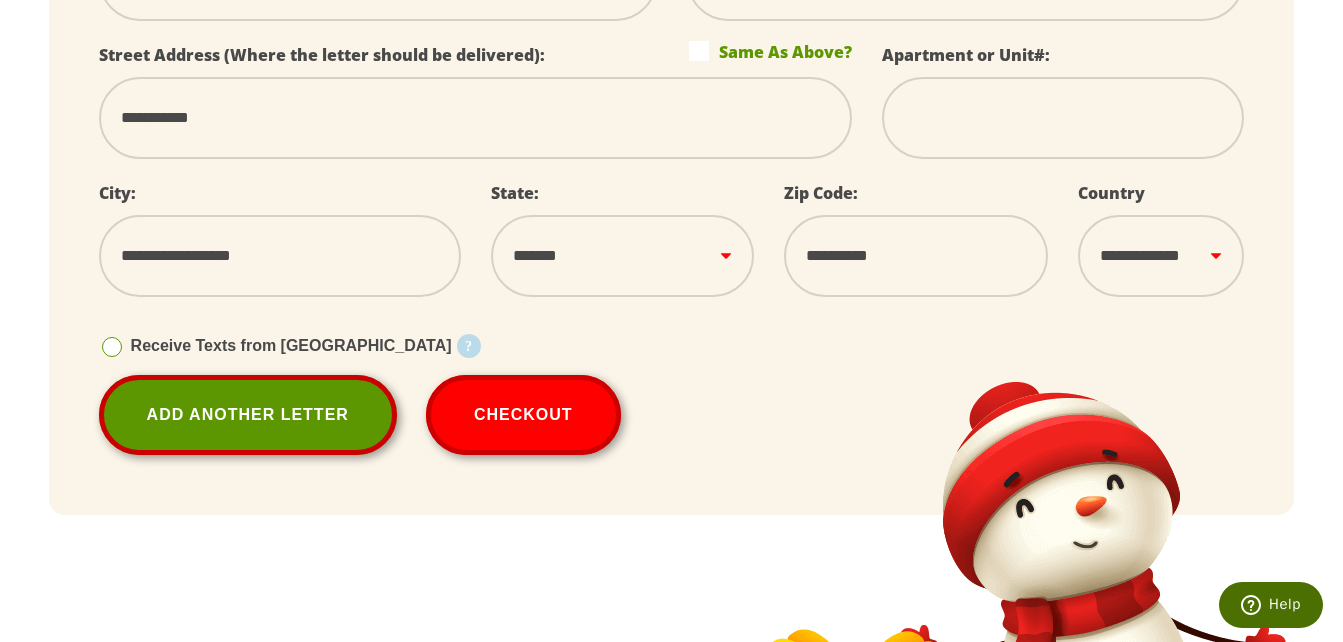 click at bounding box center [112, 347] 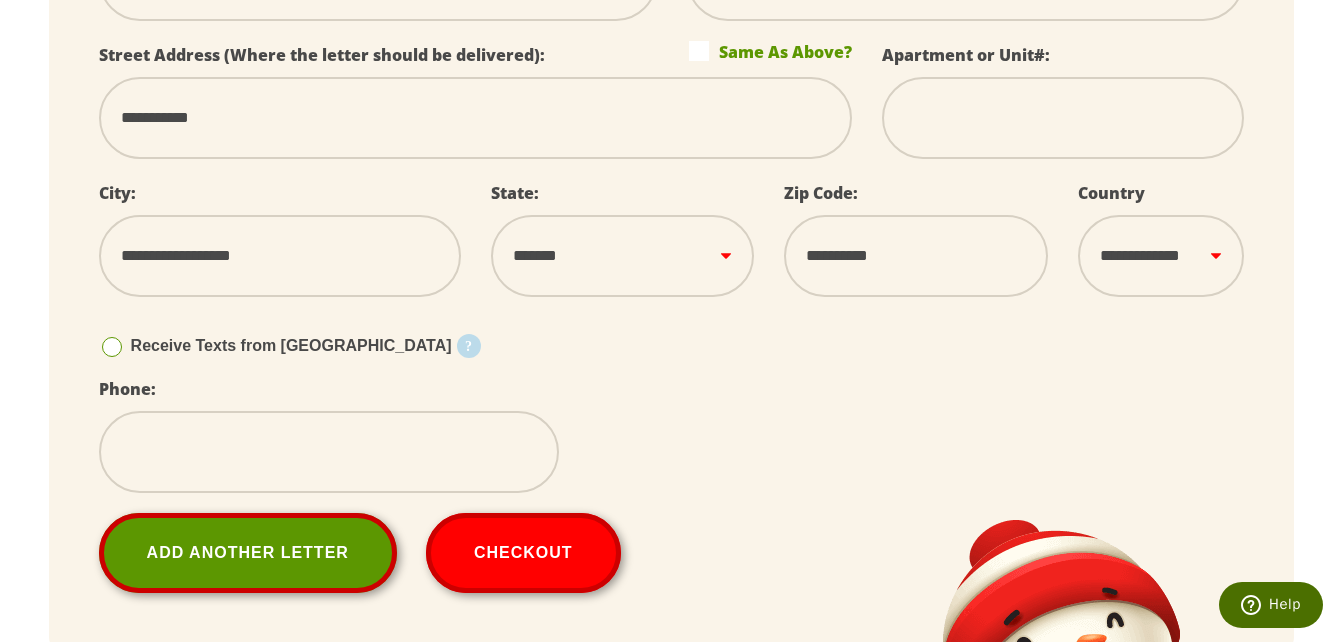 click at bounding box center [329, 452] 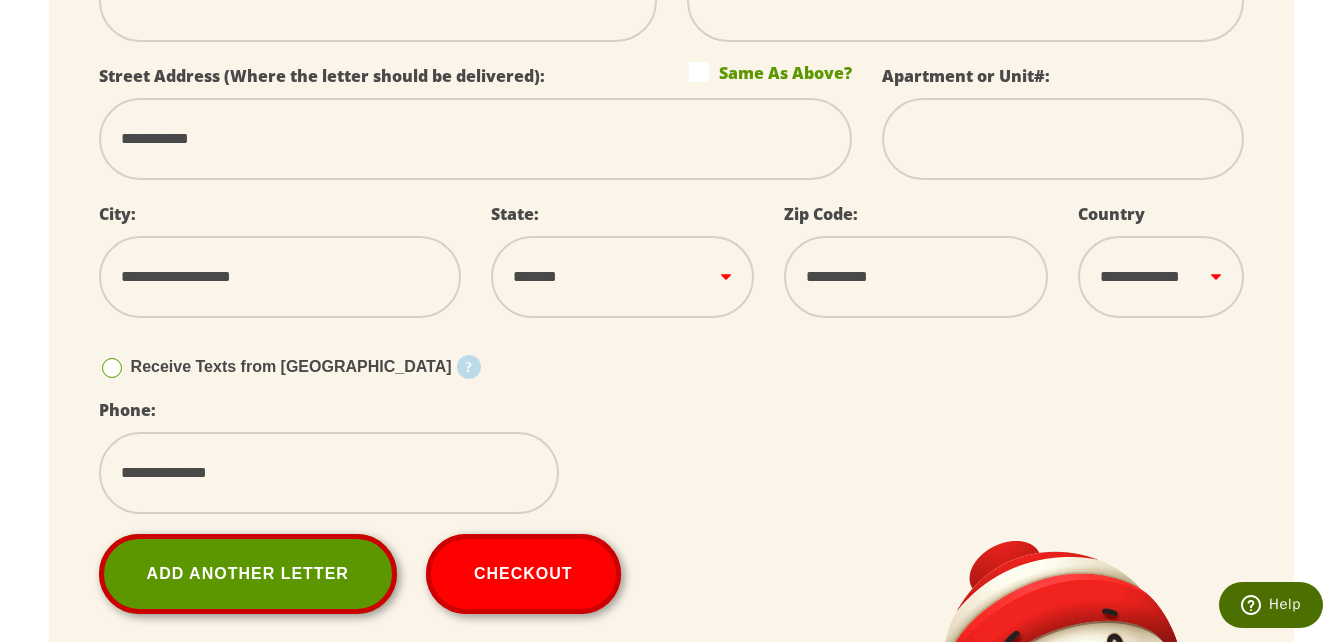 scroll, scrollTop: 1384, scrollLeft: 0, axis: vertical 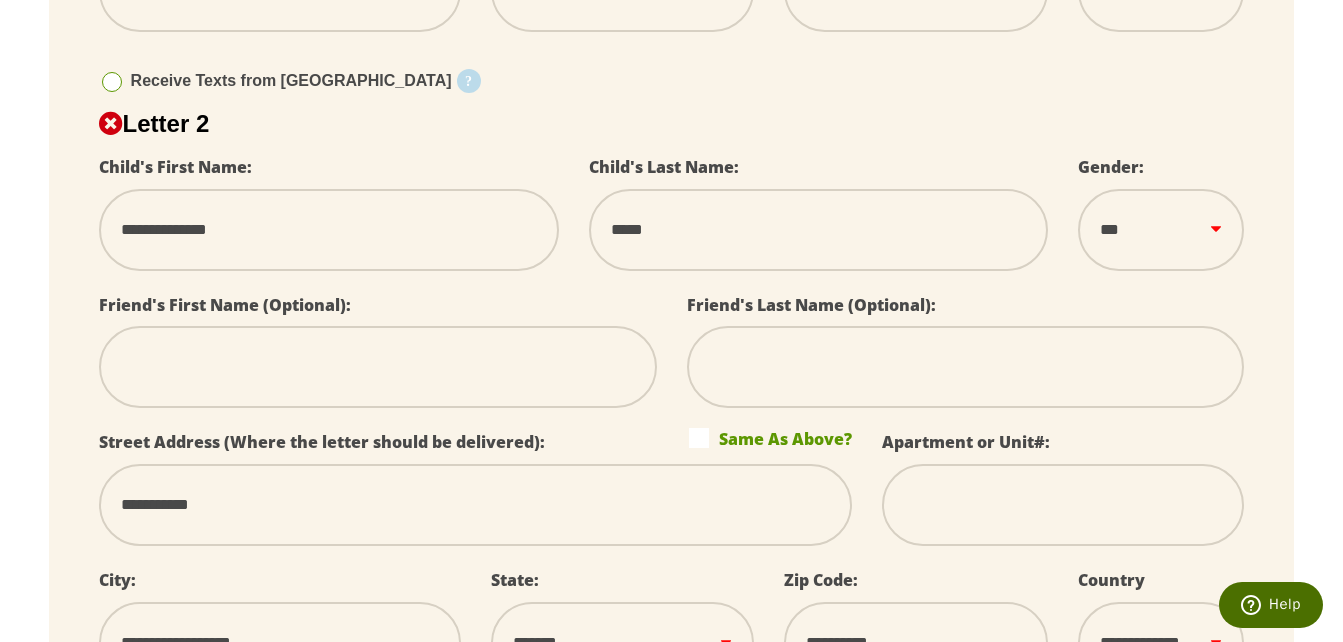 type on "**********" 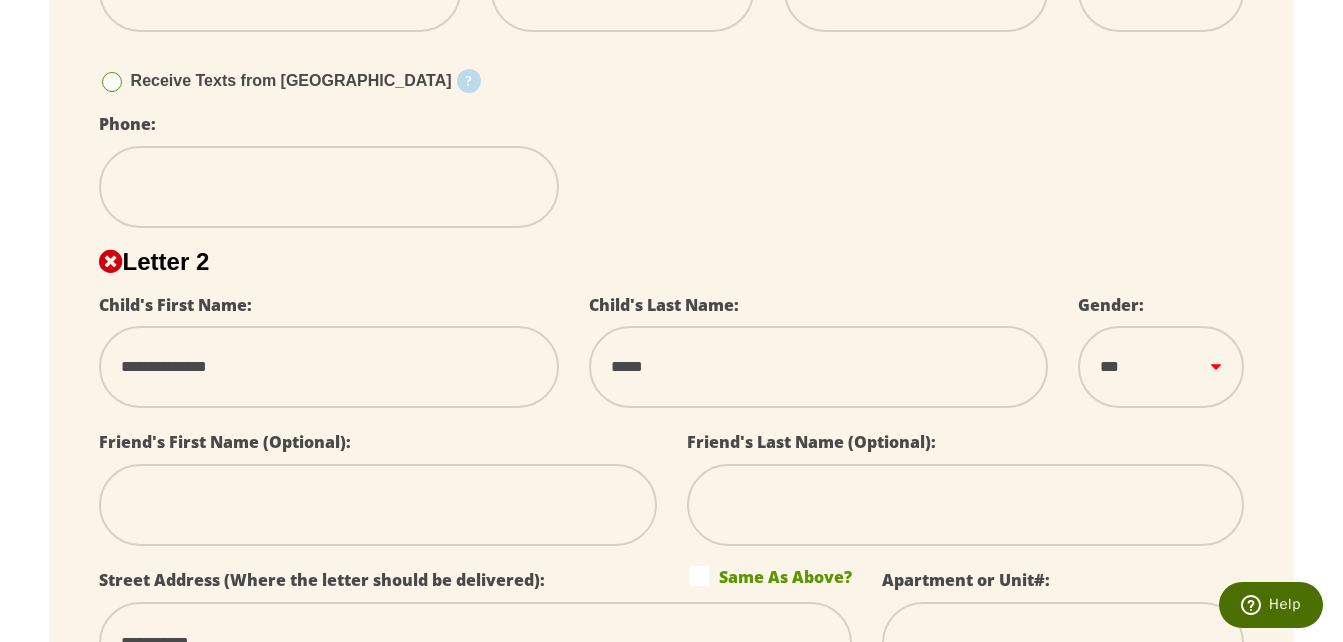 click at bounding box center (329, 187) 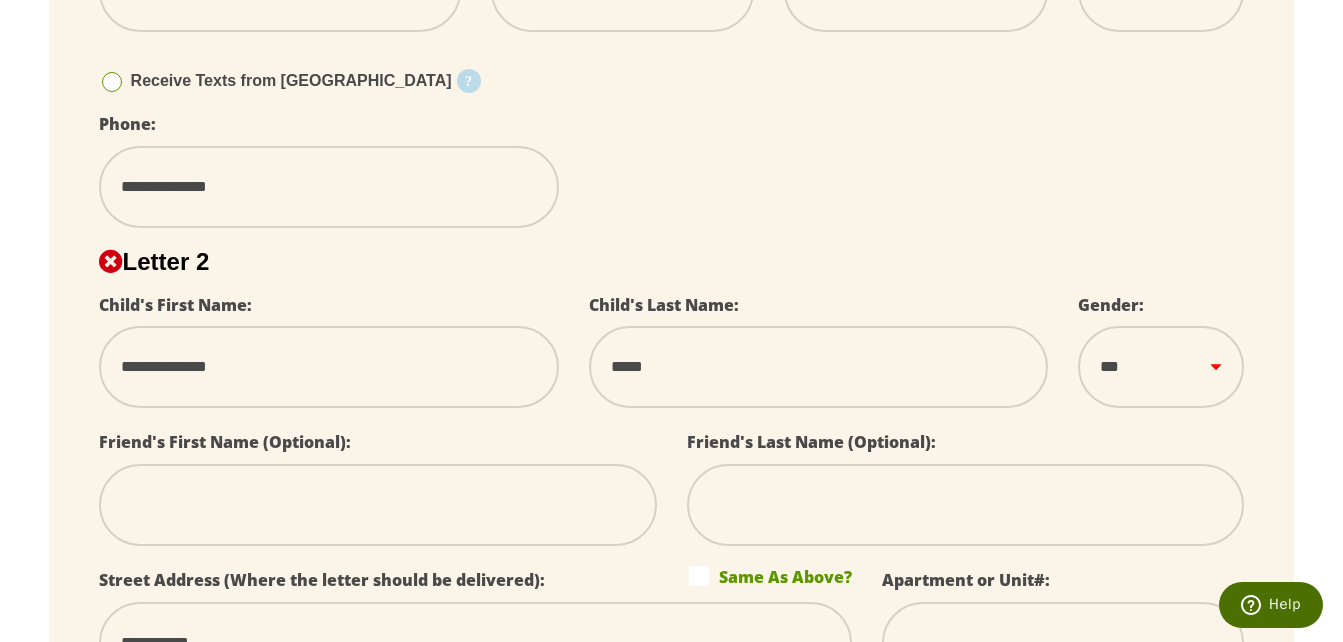 type on "**********" 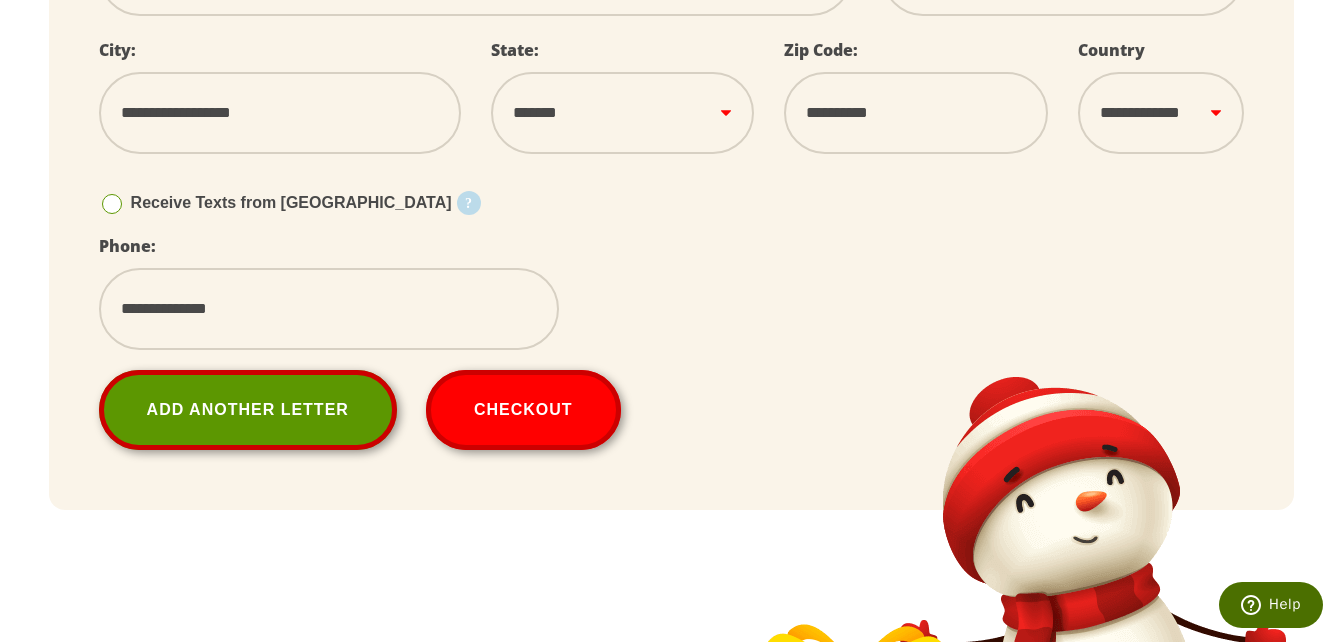 scroll, scrollTop: 1710, scrollLeft: 0, axis: vertical 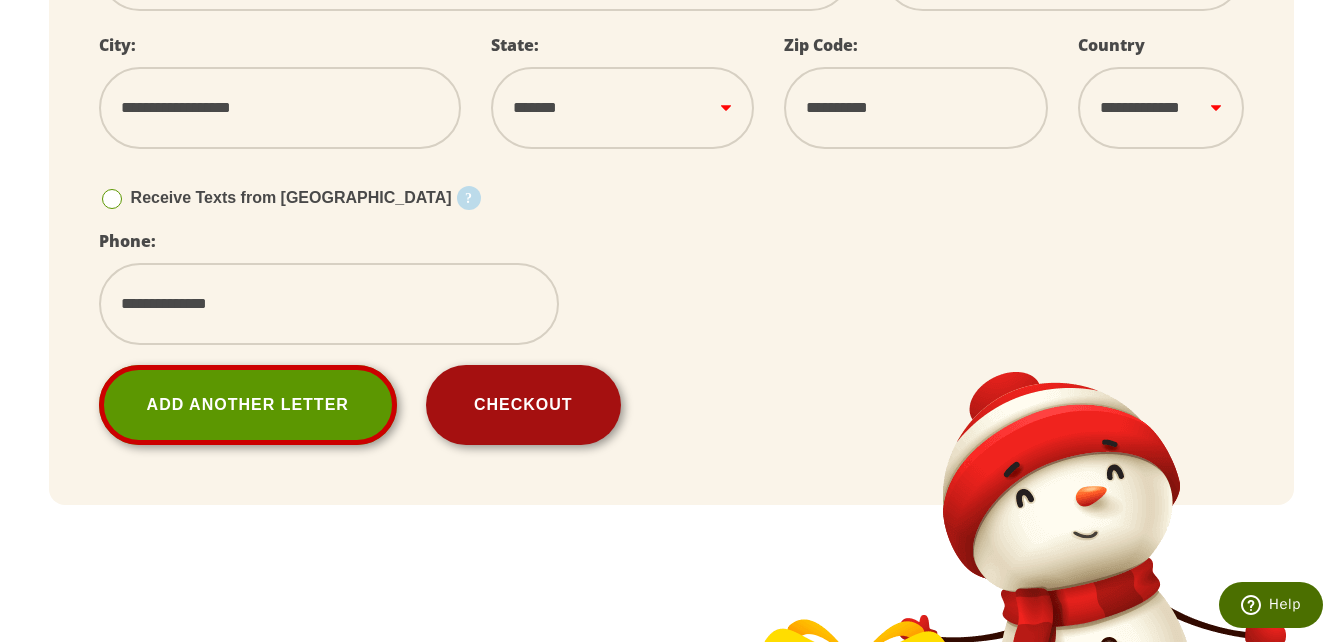 click on "Checkout" at bounding box center (523, 405) 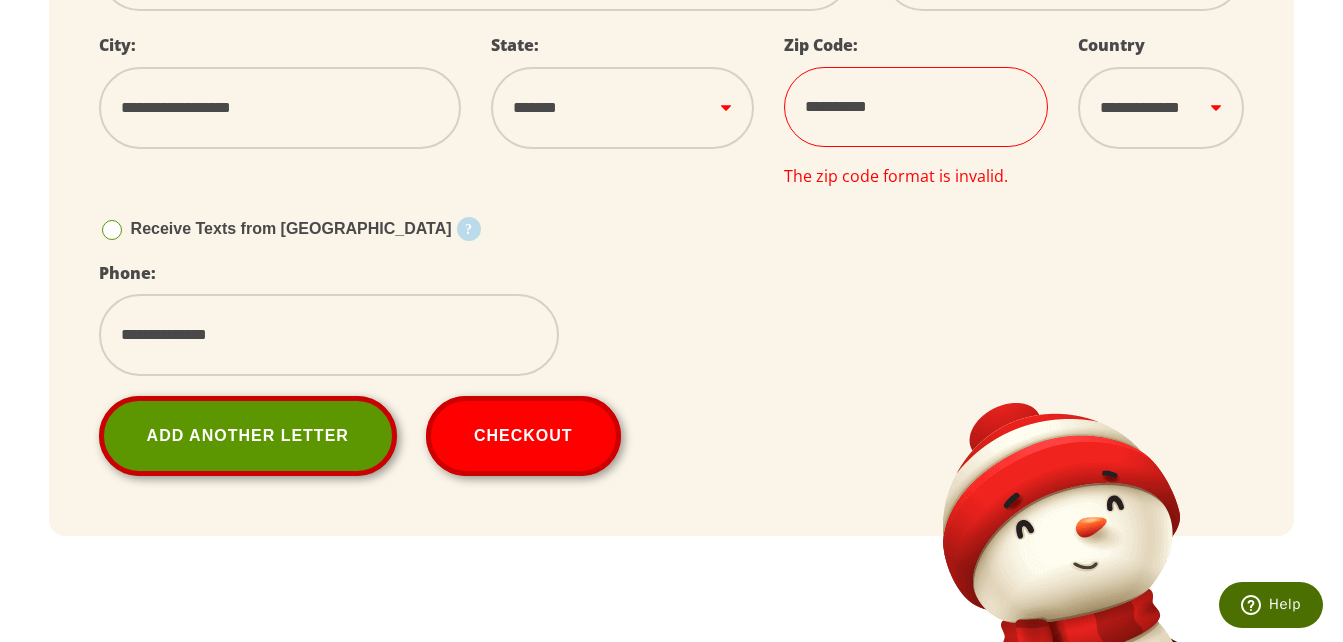click on "**********" at bounding box center (916, 107) 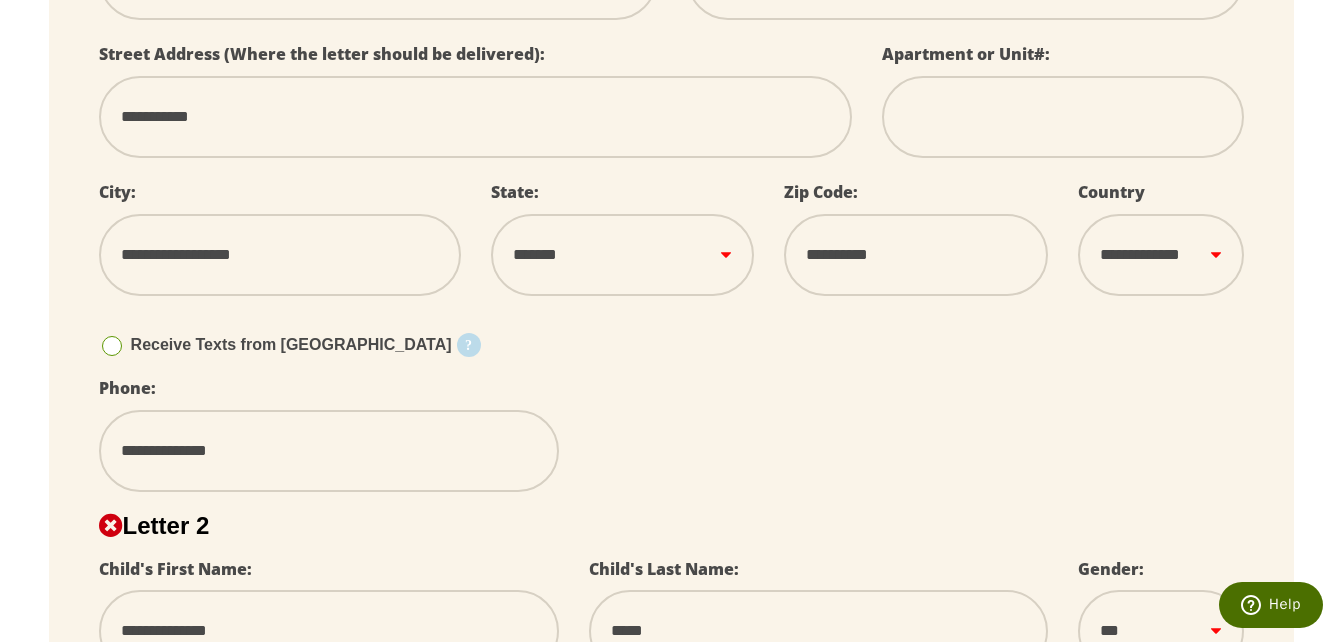 scroll, scrollTop: 768, scrollLeft: 0, axis: vertical 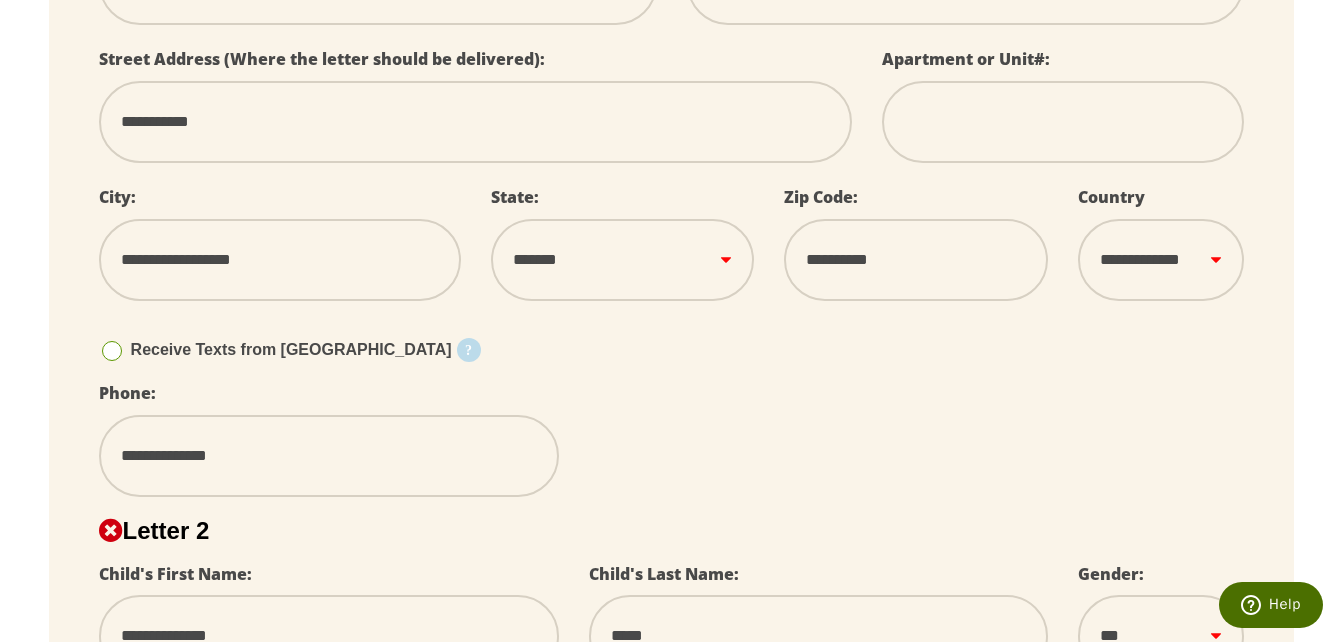 type on "*****" 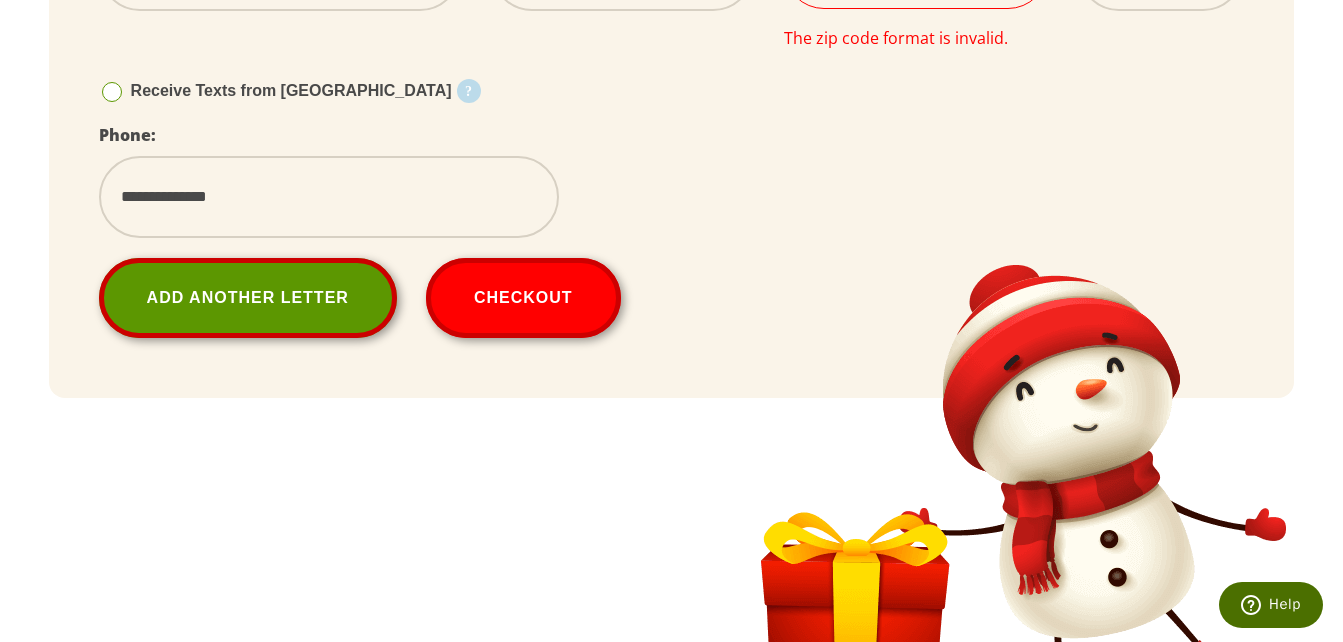 scroll, scrollTop: 1853, scrollLeft: 0, axis: vertical 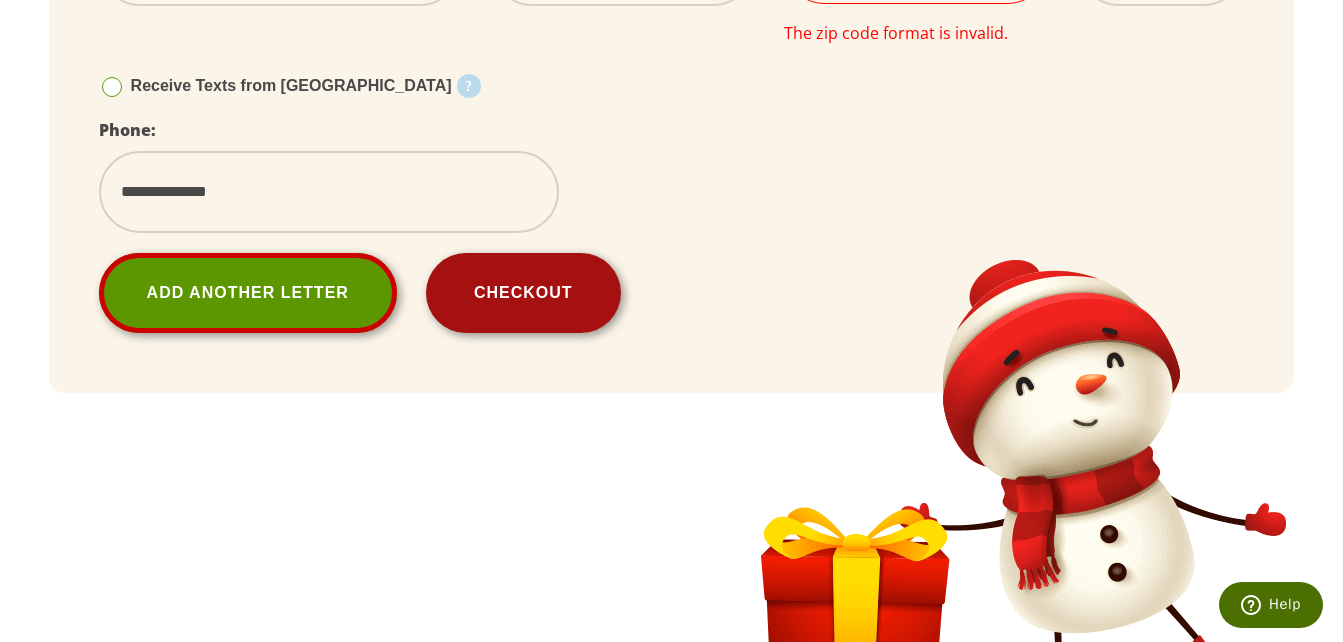 type on "*****" 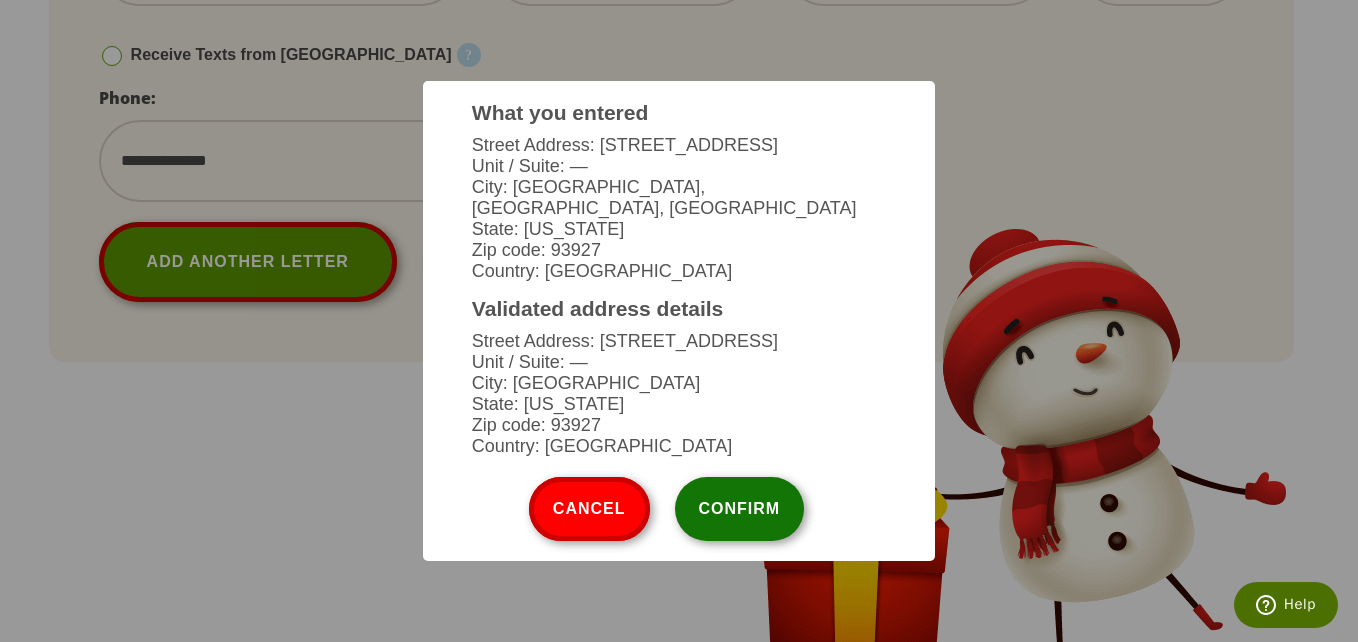 click on "Confirm" at bounding box center [740, 509] 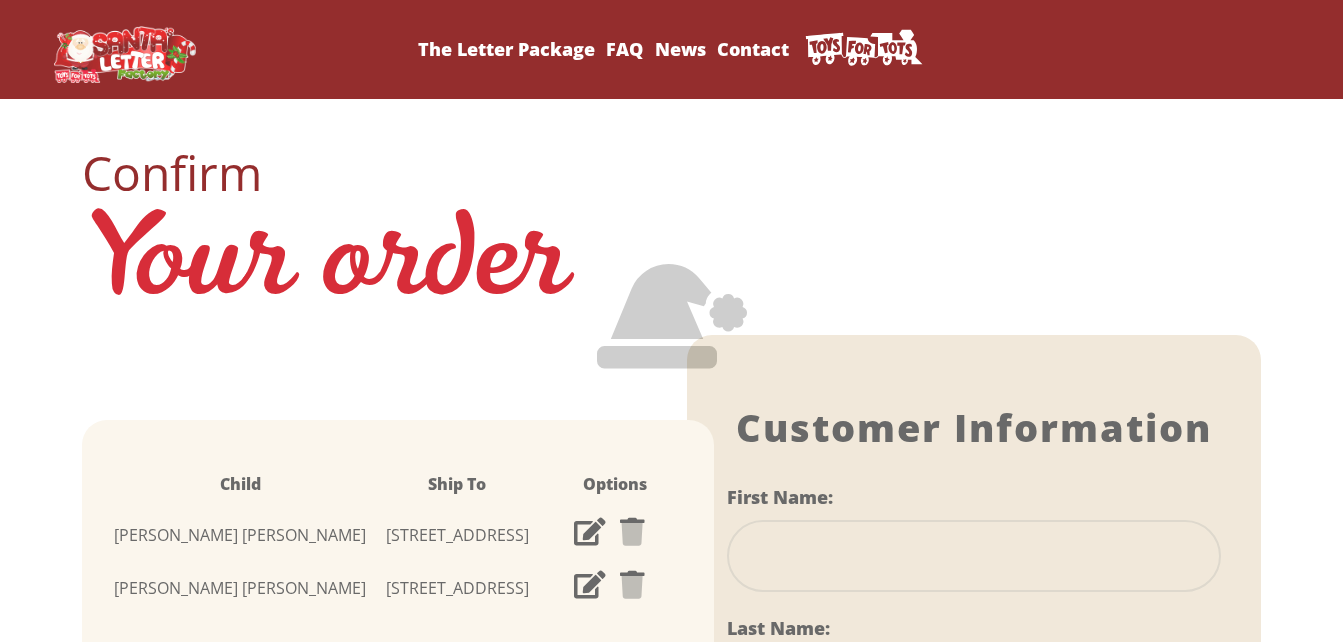 scroll, scrollTop: 0, scrollLeft: 0, axis: both 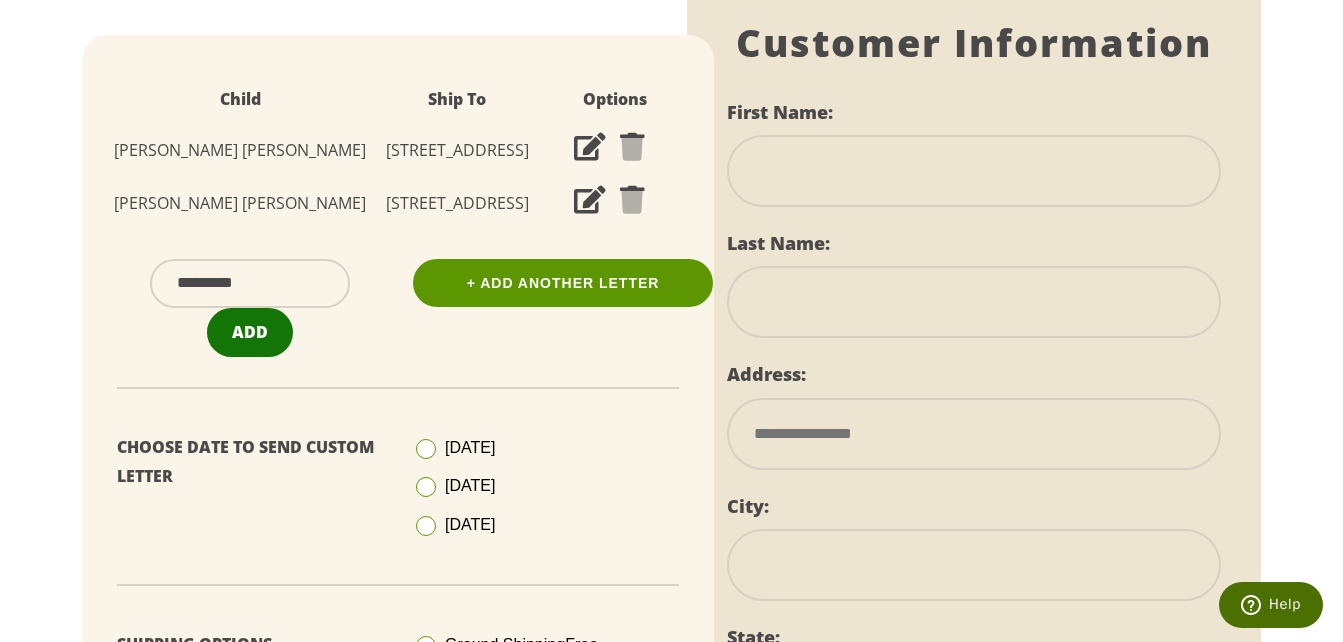 click on "Add" at bounding box center (250, 332) 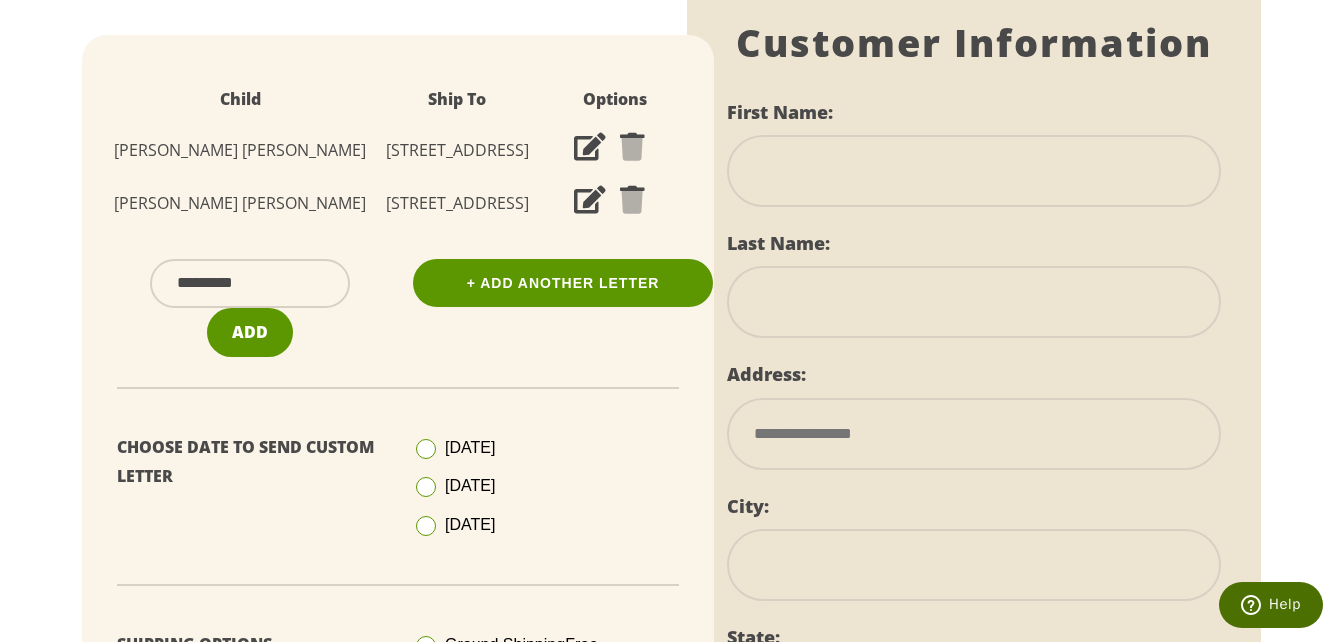 click at bounding box center (426, 526) 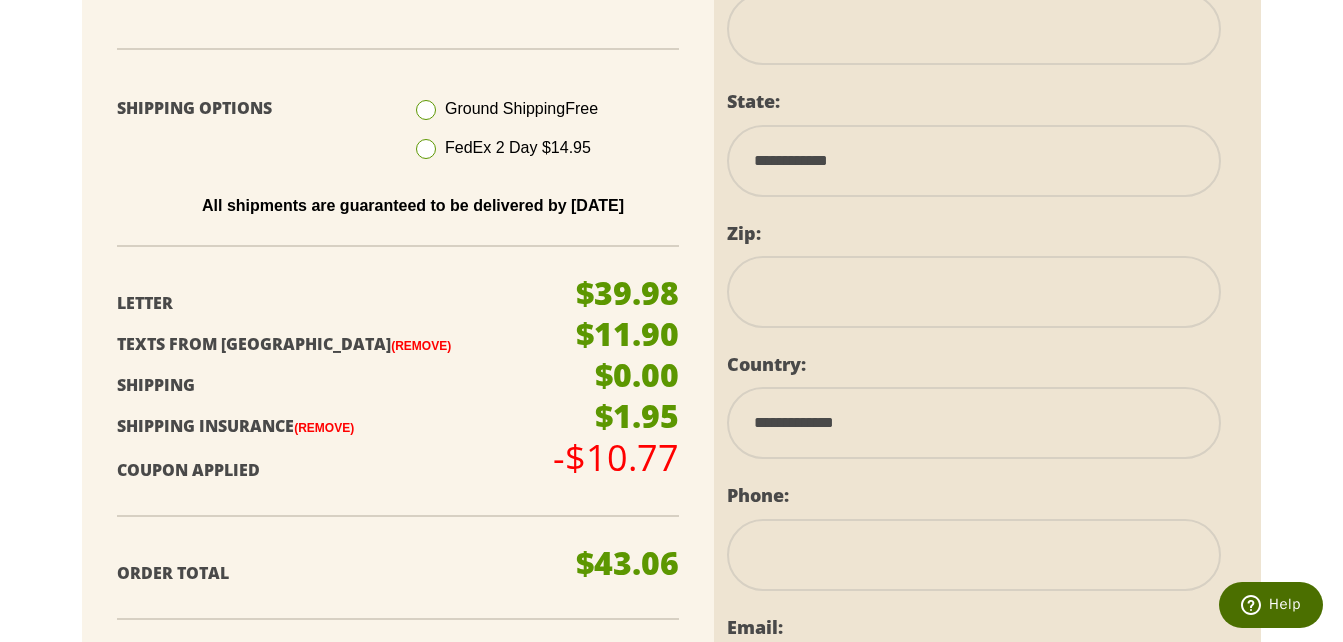 scroll, scrollTop: 924, scrollLeft: 0, axis: vertical 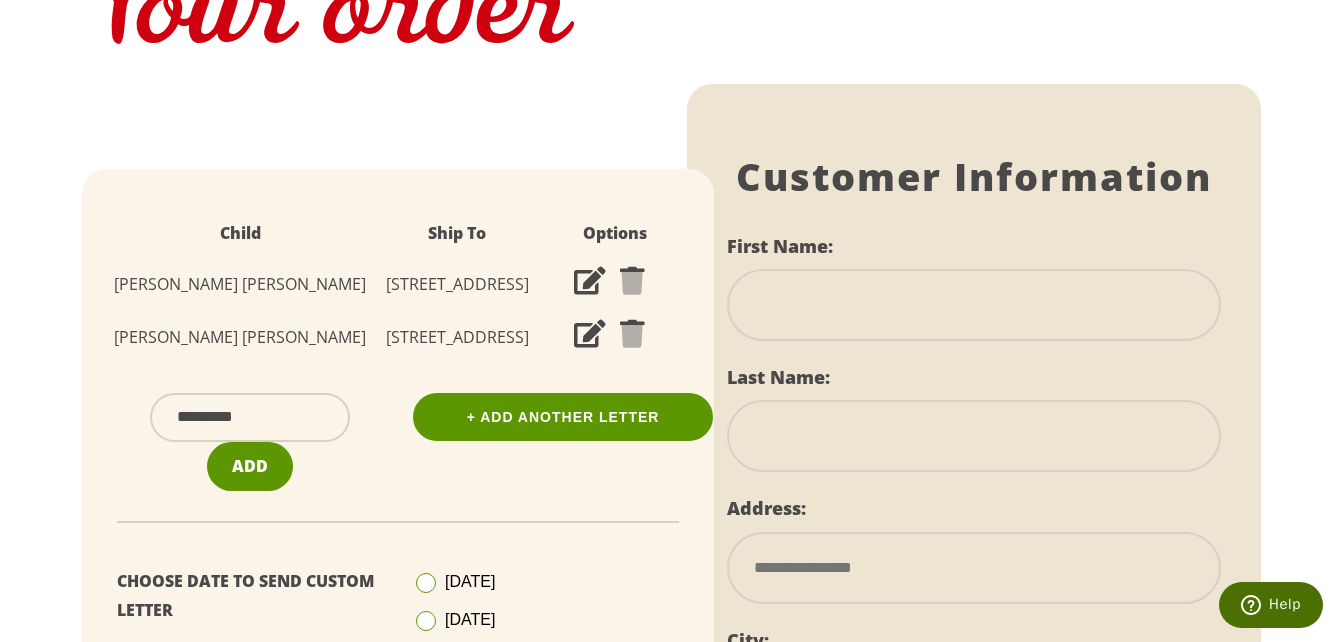 click at bounding box center [974, 305] 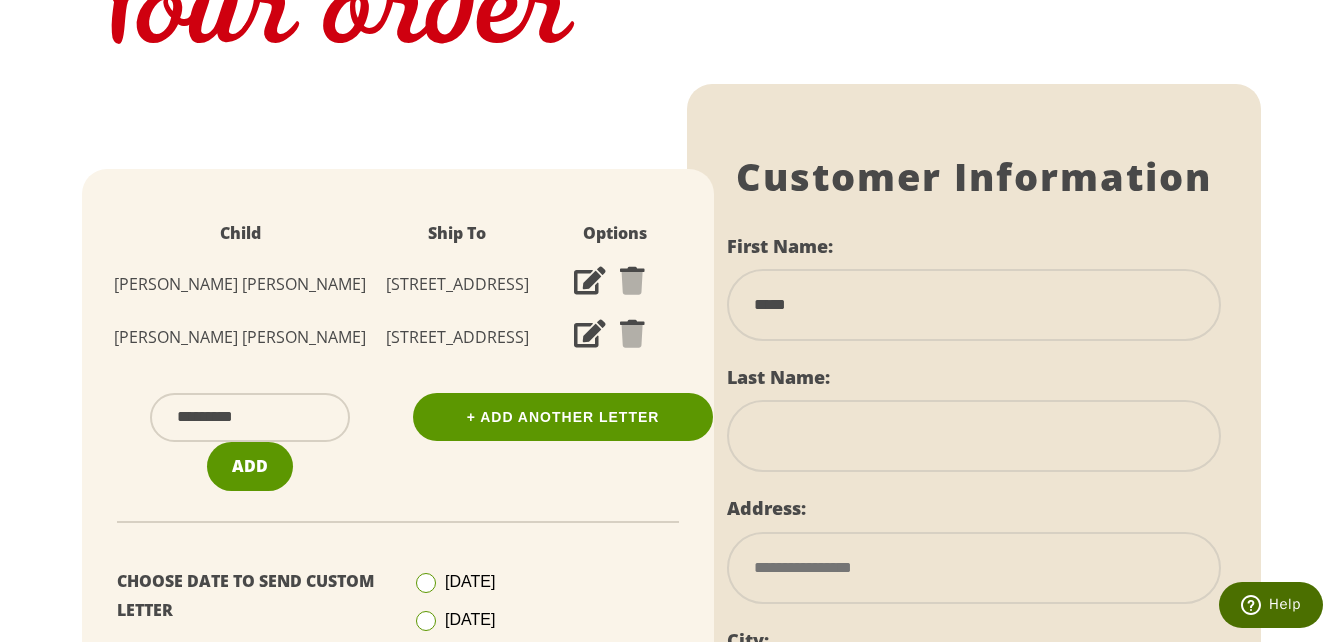 type on "*****" 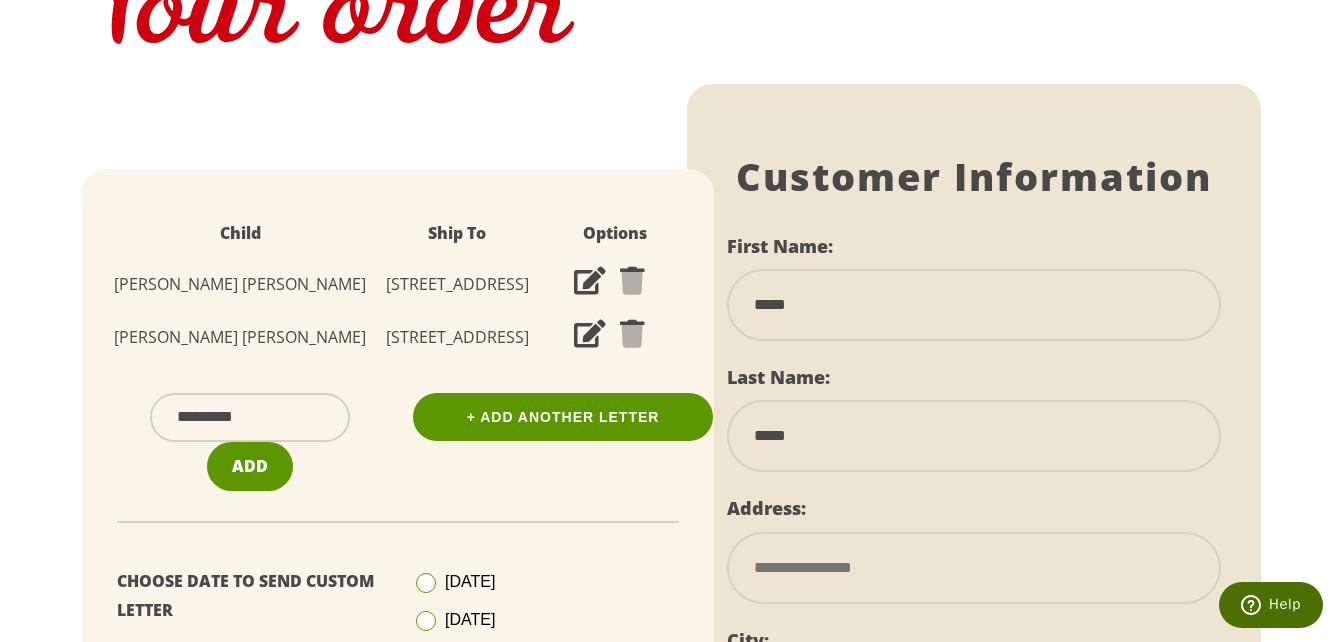 type on "**********" 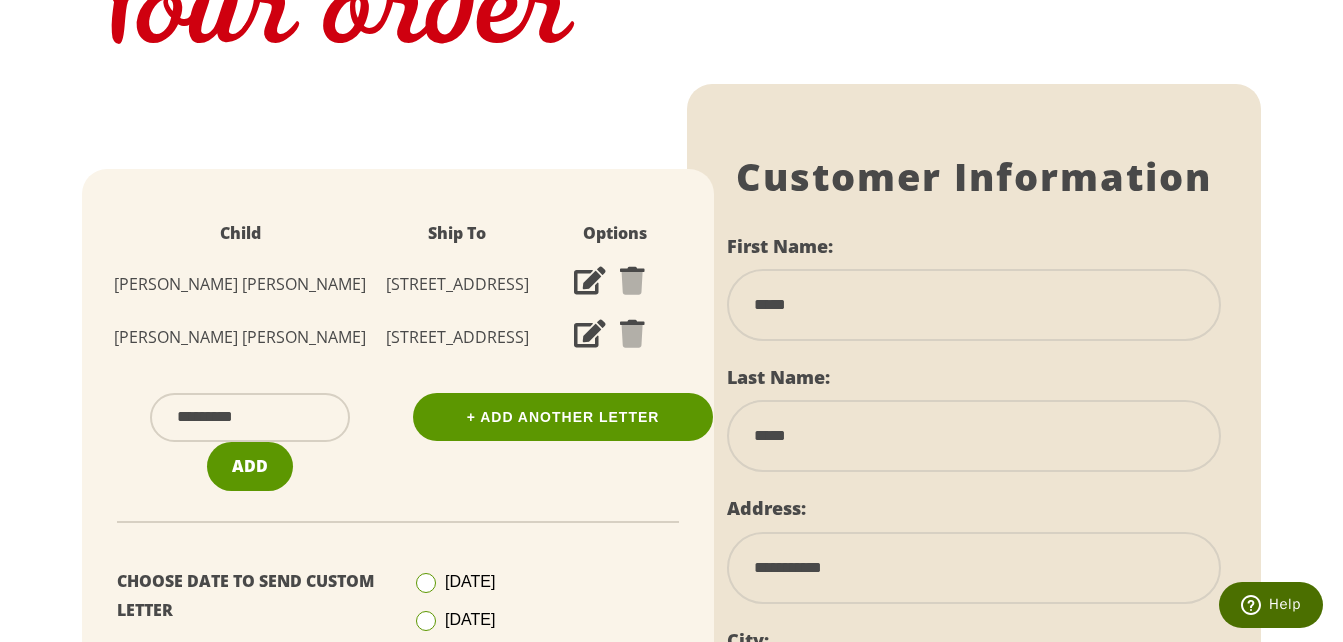 type on "**********" 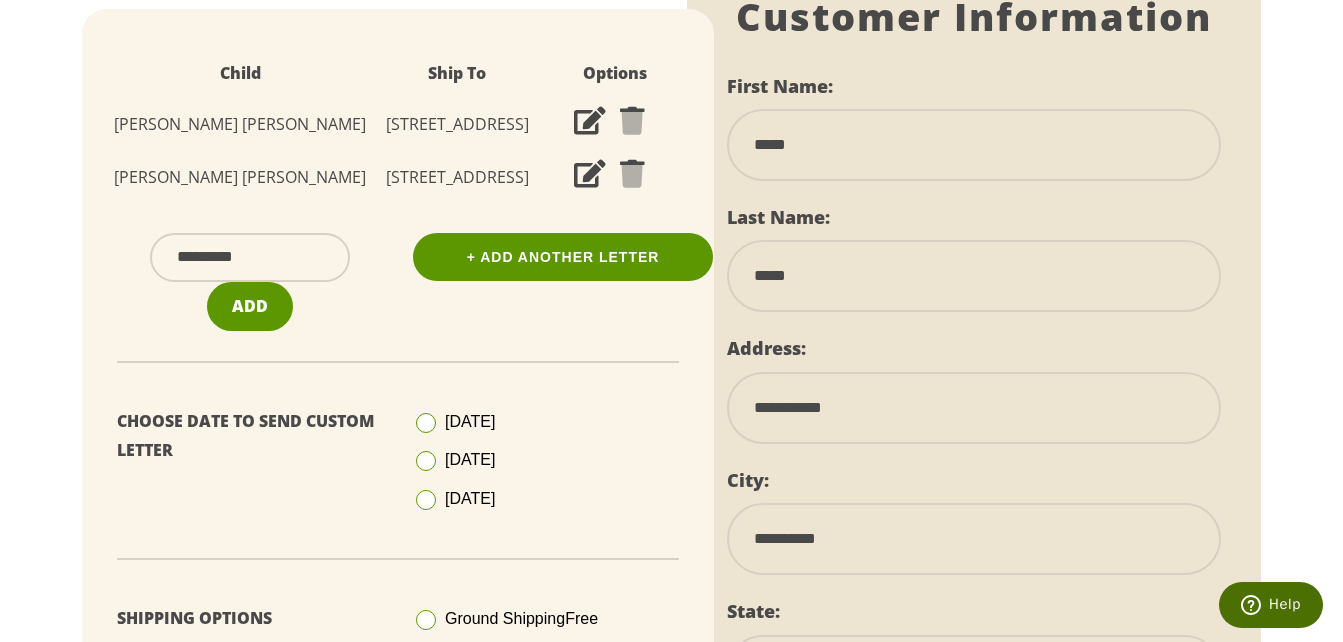 scroll, scrollTop: 451, scrollLeft: 0, axis: vertical 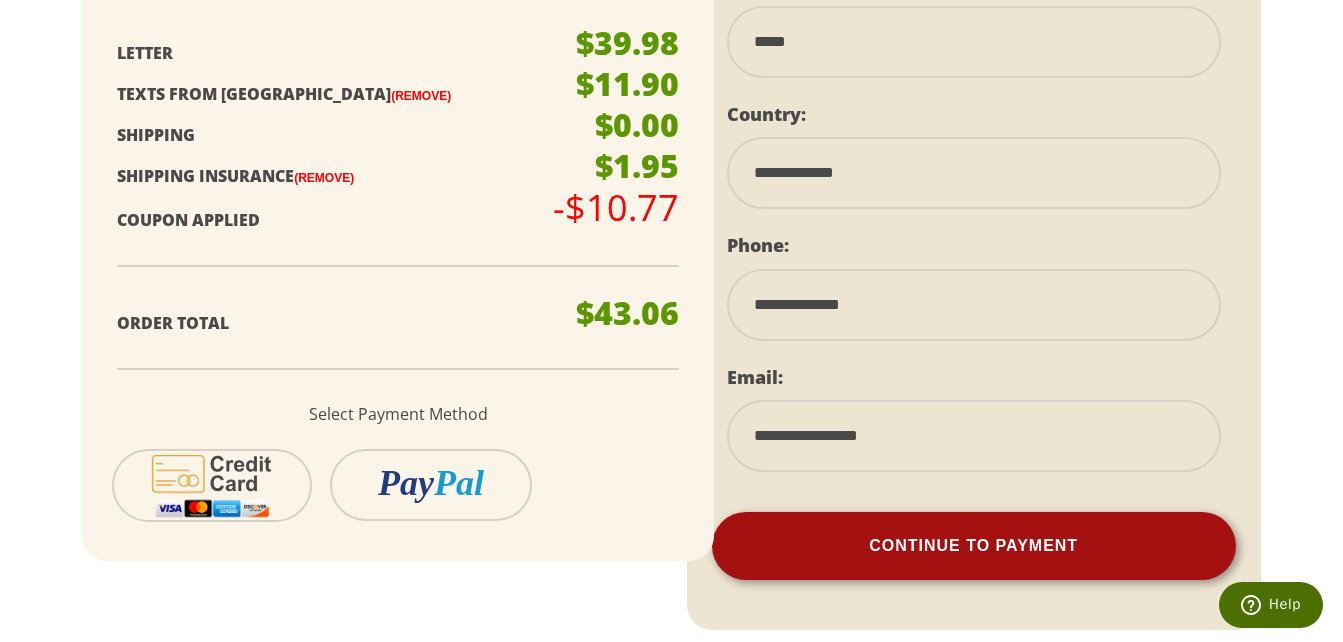 click on "Continue To Payment" at bounding box center [974, 546] 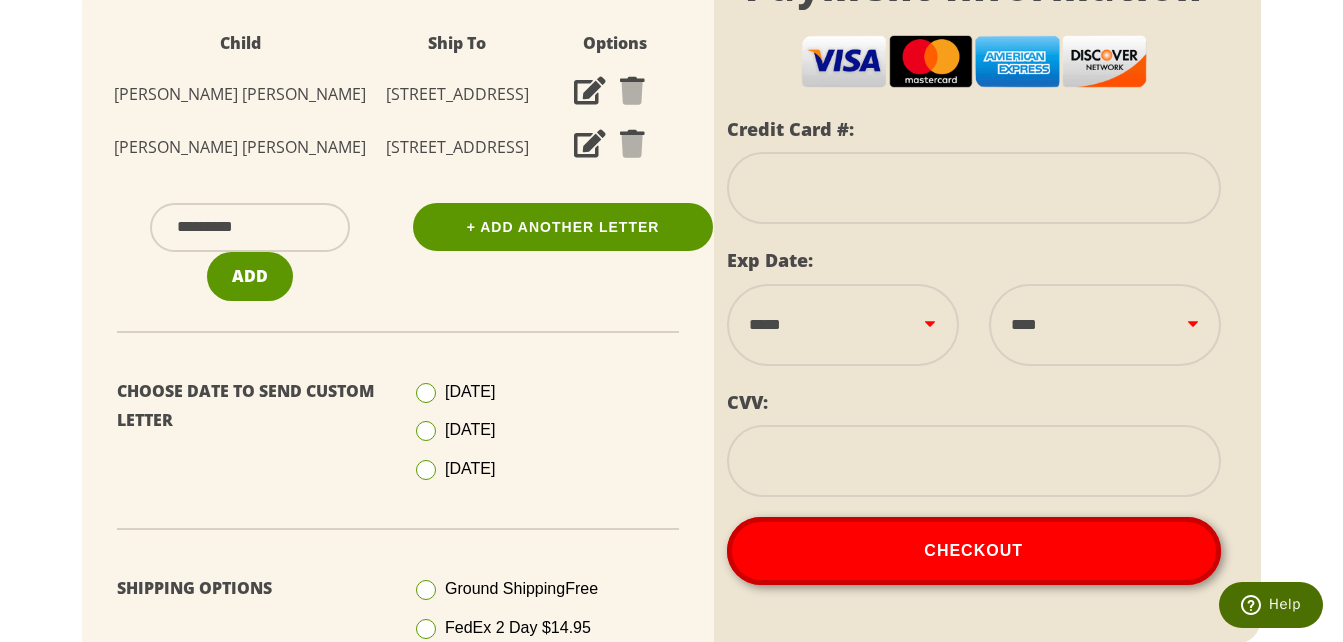 scroll, scrollTop: 401, scrollLeft: 0, axis: vertical 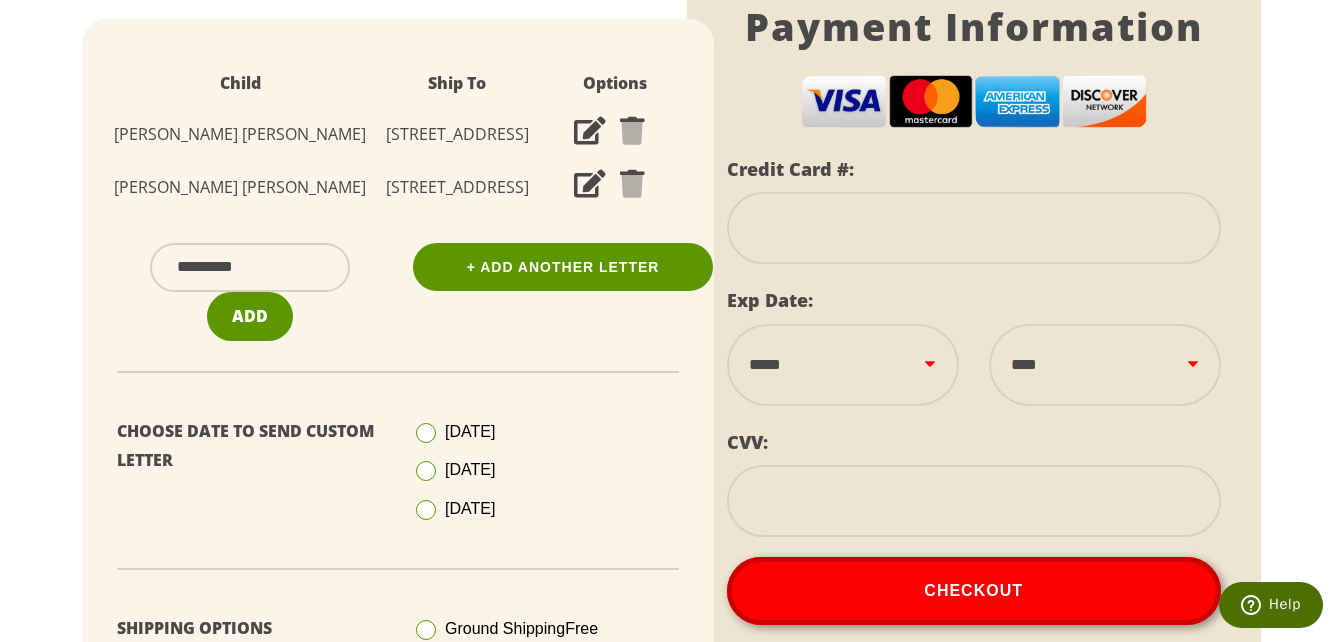 click at bounding box center [974, 228] 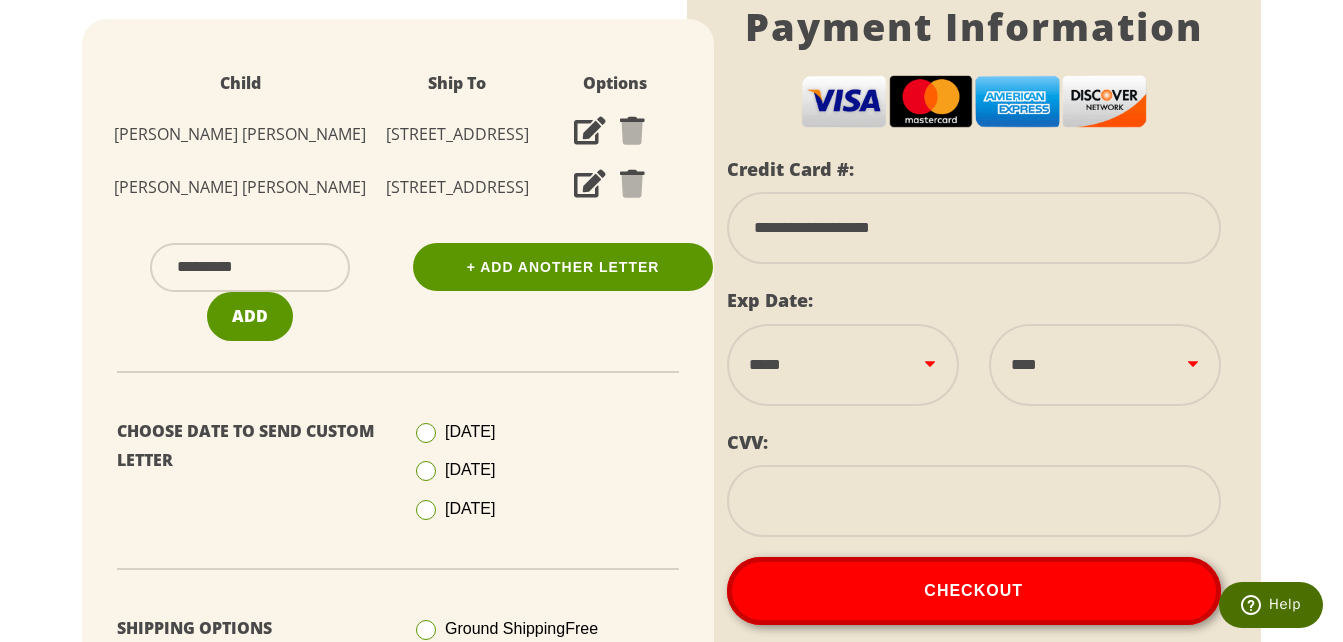 select on "**" 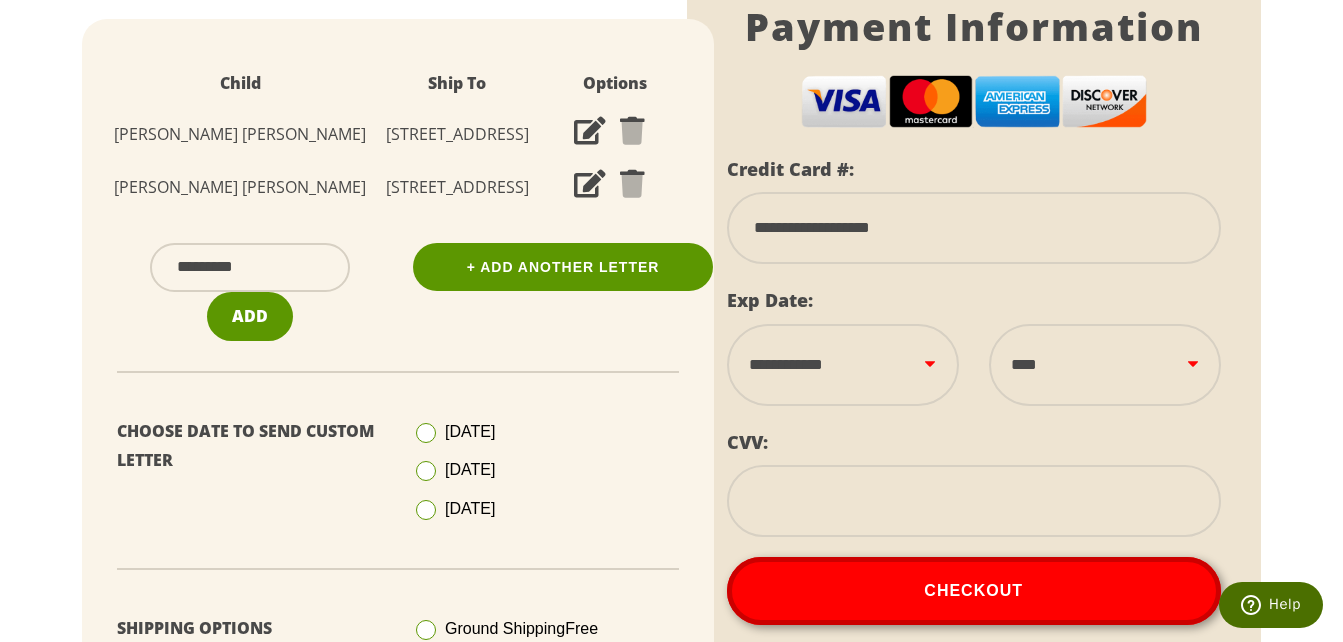 select on "****" 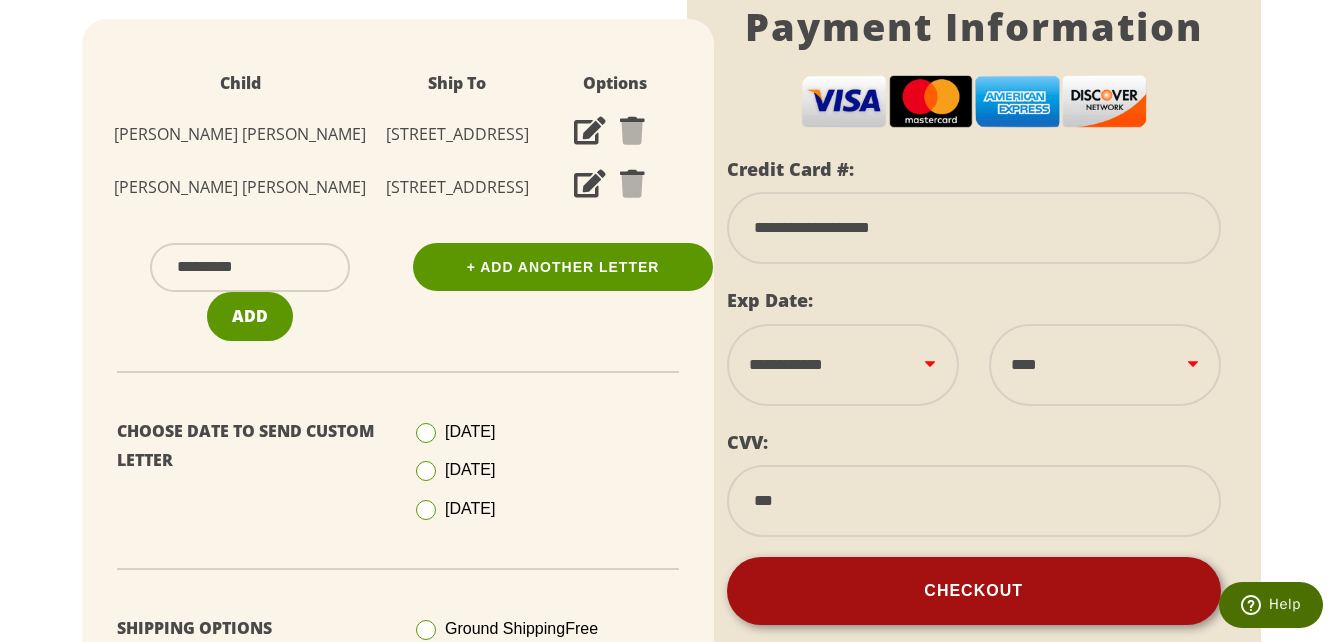 type on "***" 